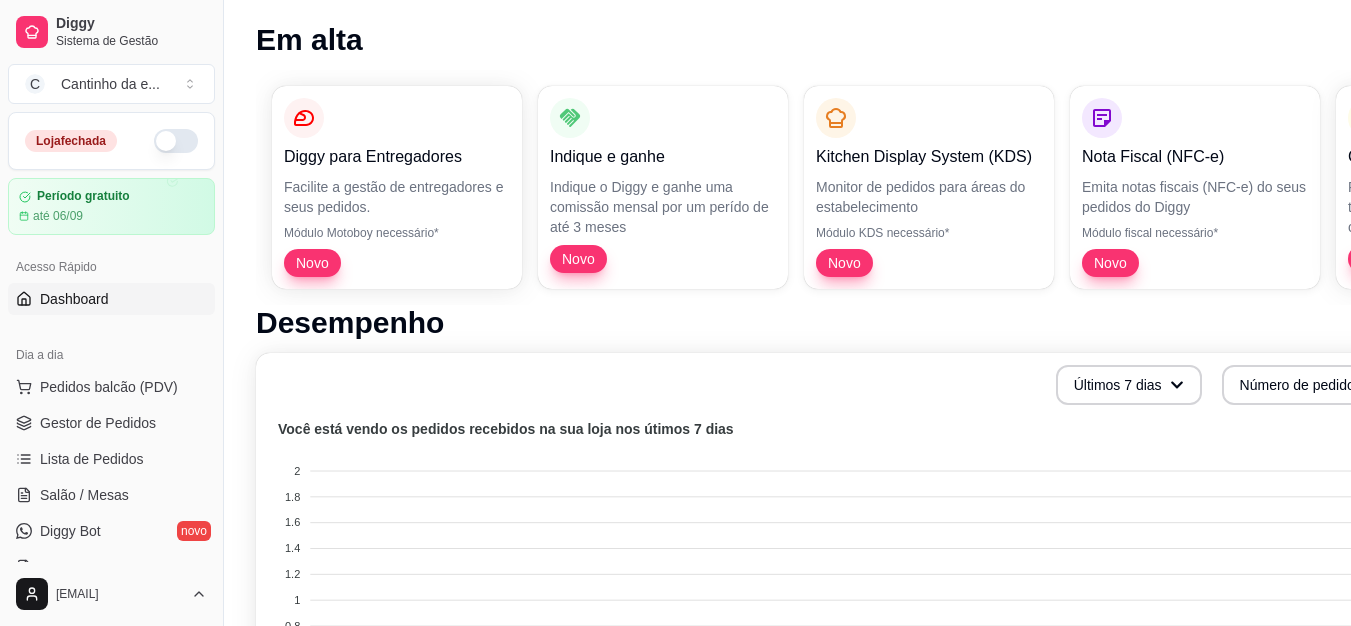 scroll, scrollTop: 700, scrollLeft: 0, axis: vertical 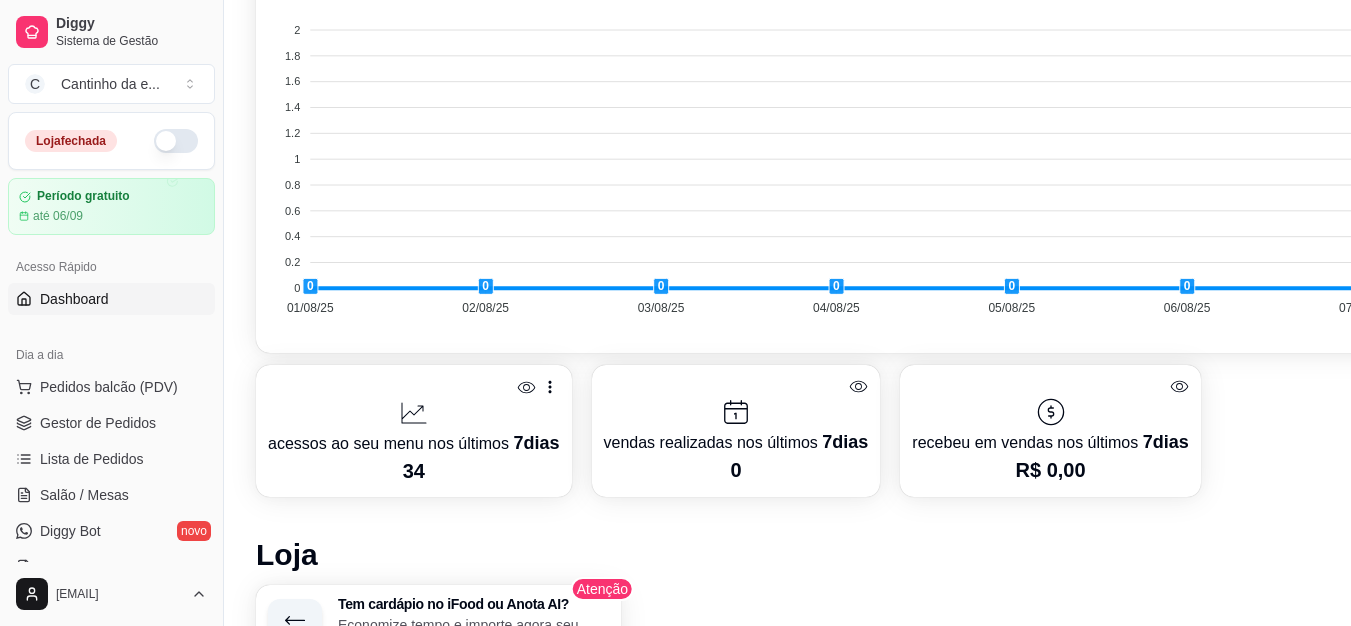 click at bounding box center (176, 141) 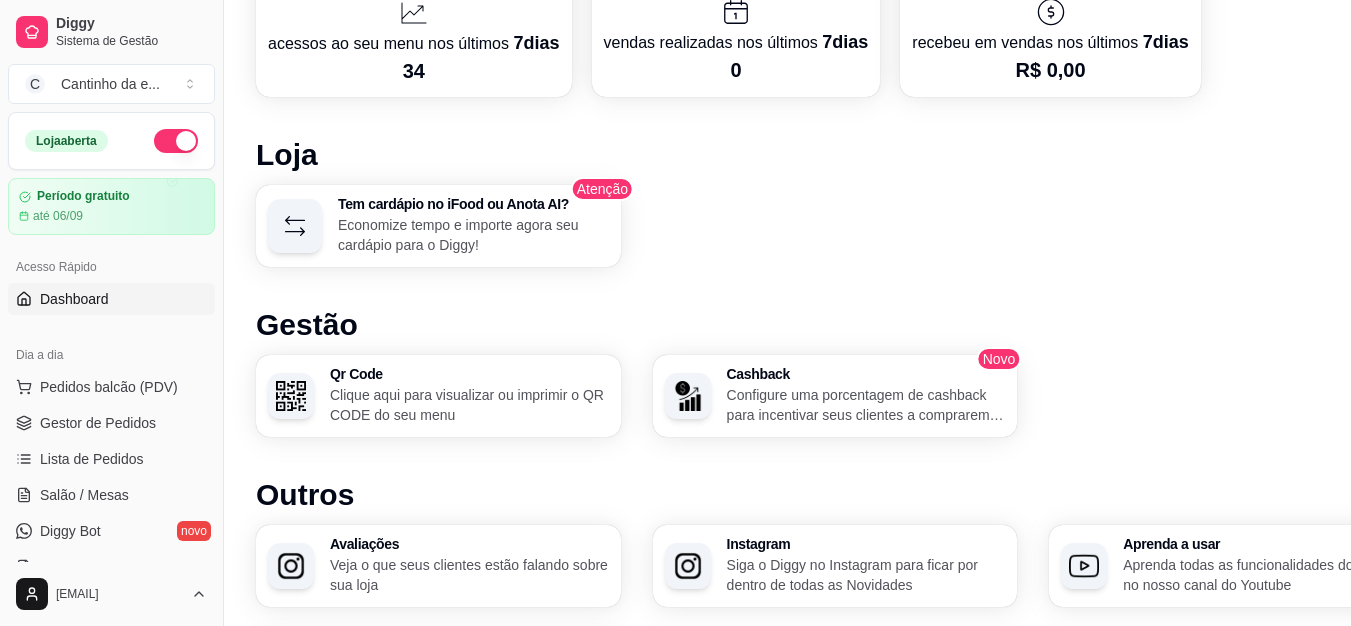 scroll, scrollTop: 1275, scrollLeft: 0, axis: vertical 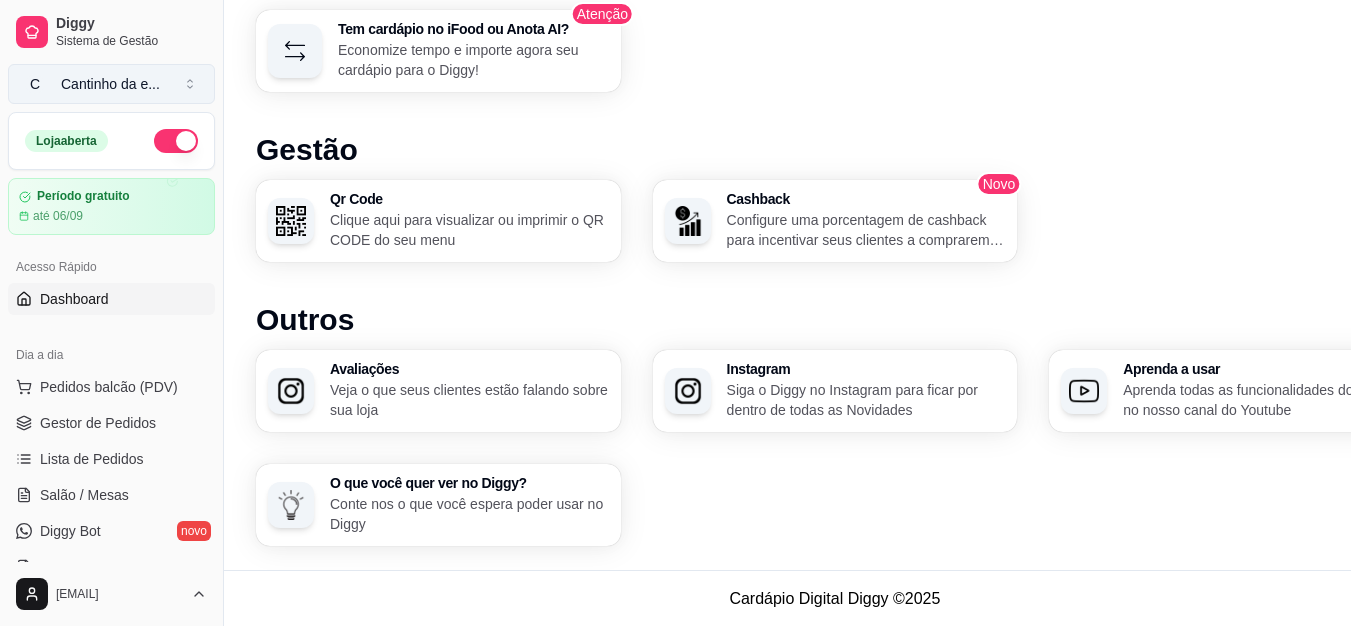 click on "C Cantinho da e ..." at bounding box center [111, 84] 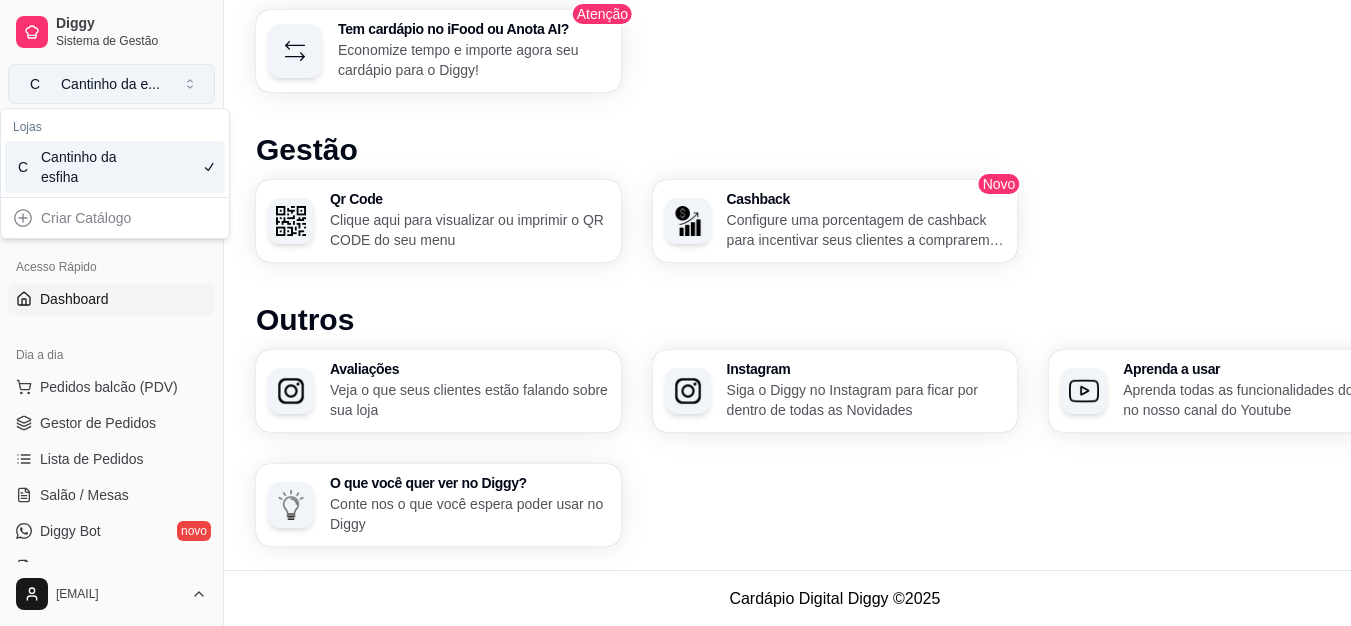 click on "C Cantinho da e ..." at bounding box center (111, 84) 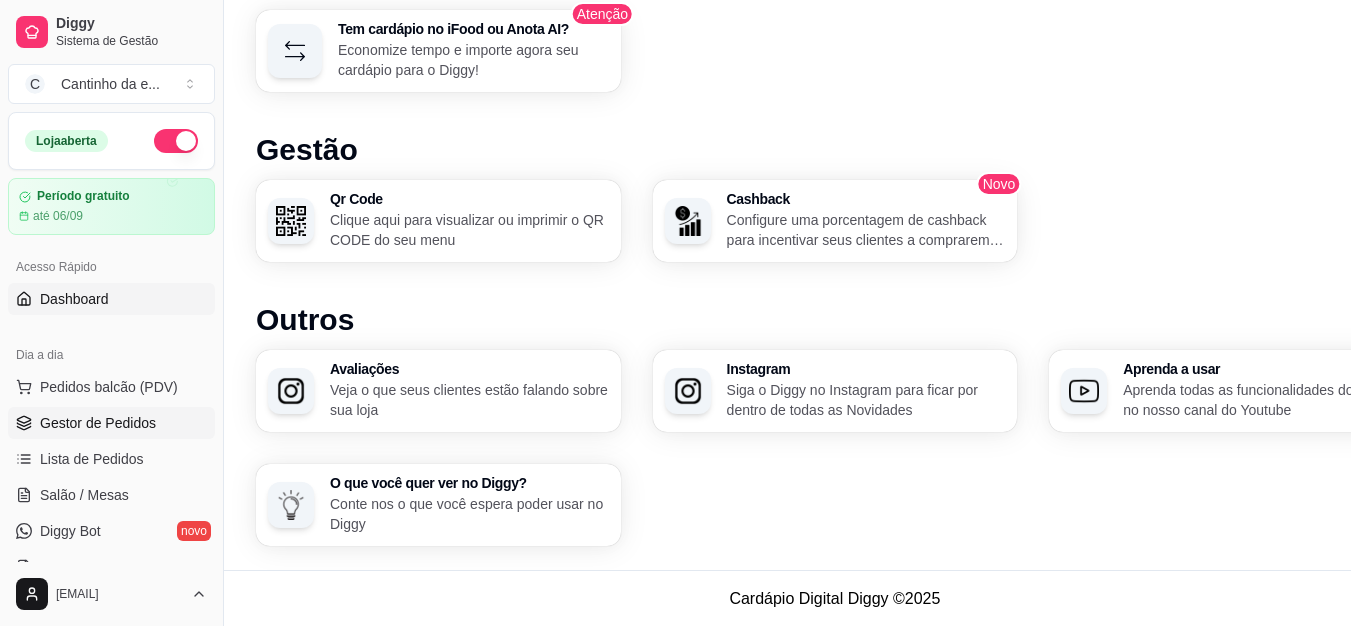click on "Gestor de Pedidos" at bounding box center (98, 423) 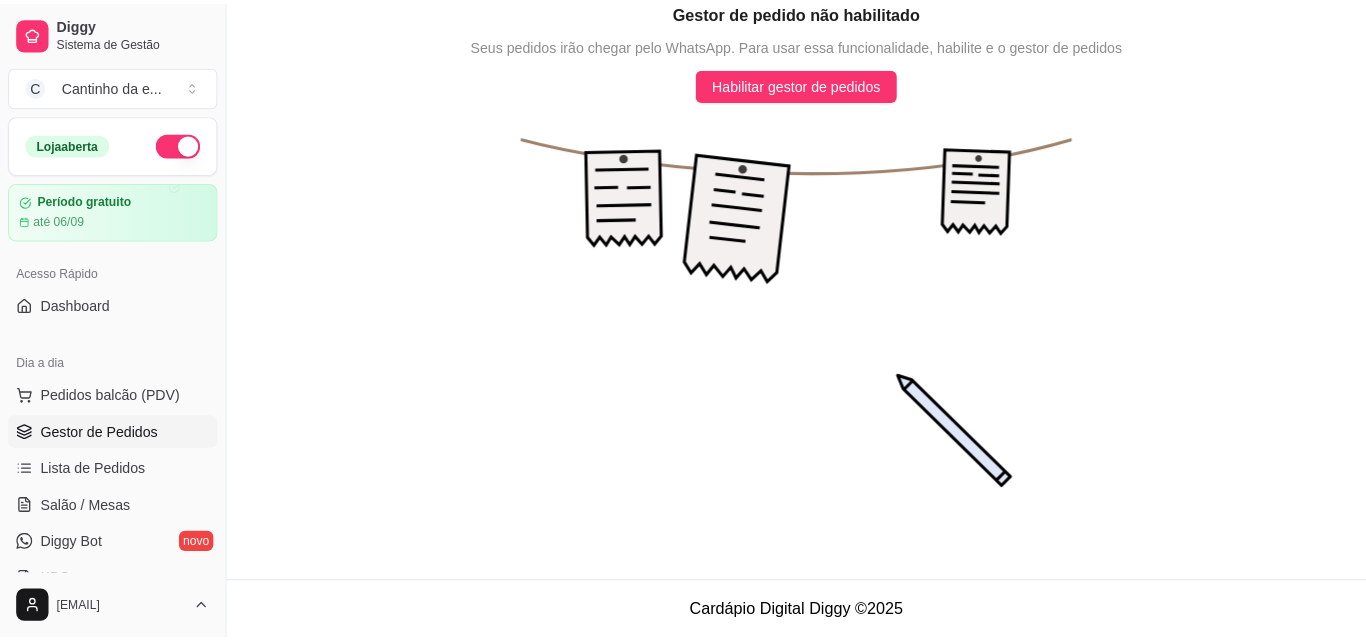 scroll, scrollTop: 0, scrollLeft: 0, axis: both 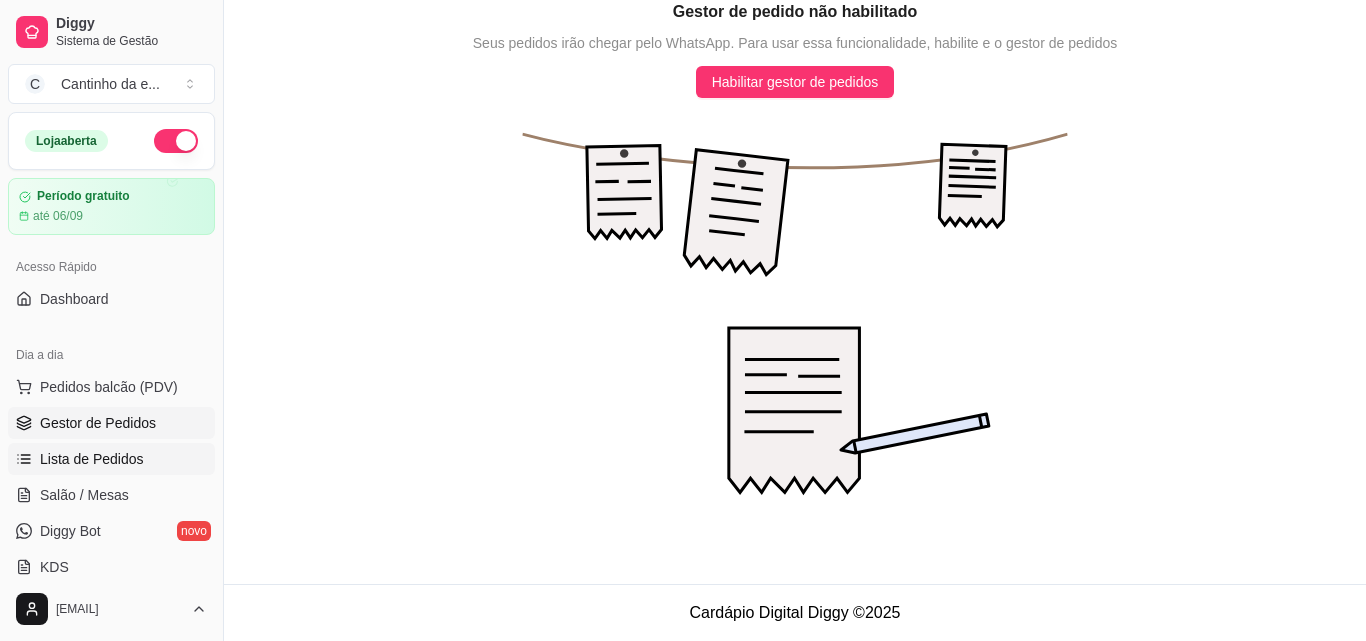click on "Lista de Pedidos" at bounding box center (92, 459) 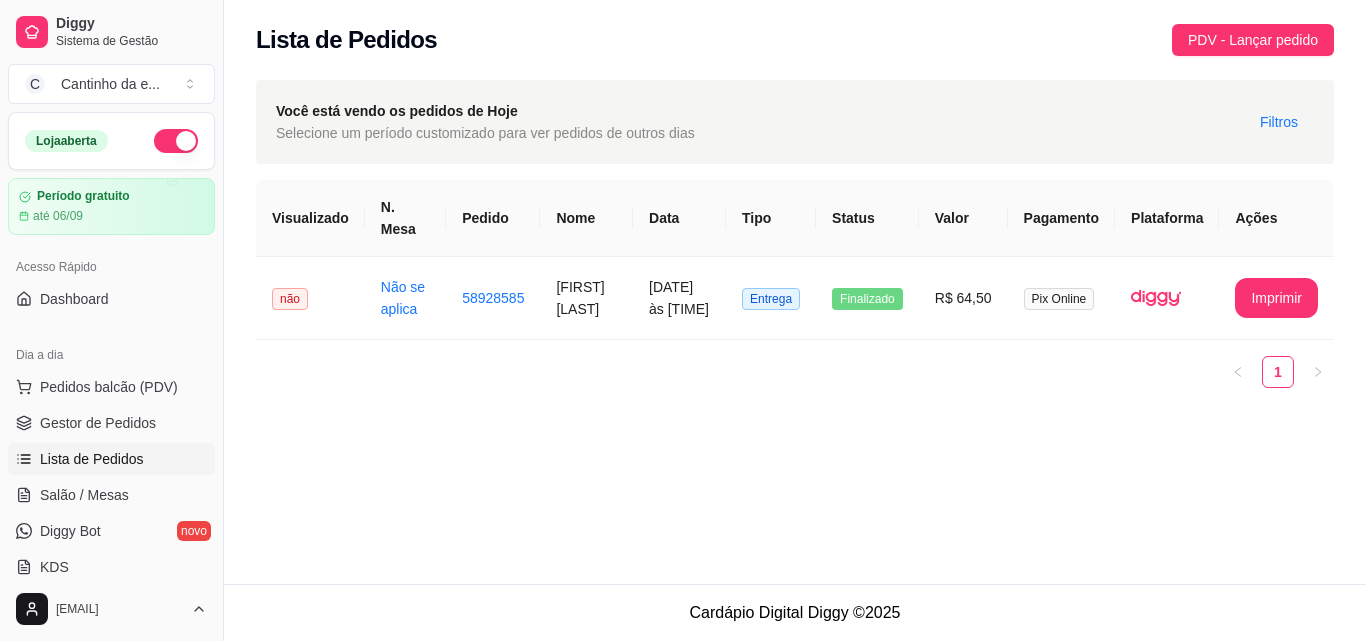 click on "Visualizado" at bounding box center [310, 218] 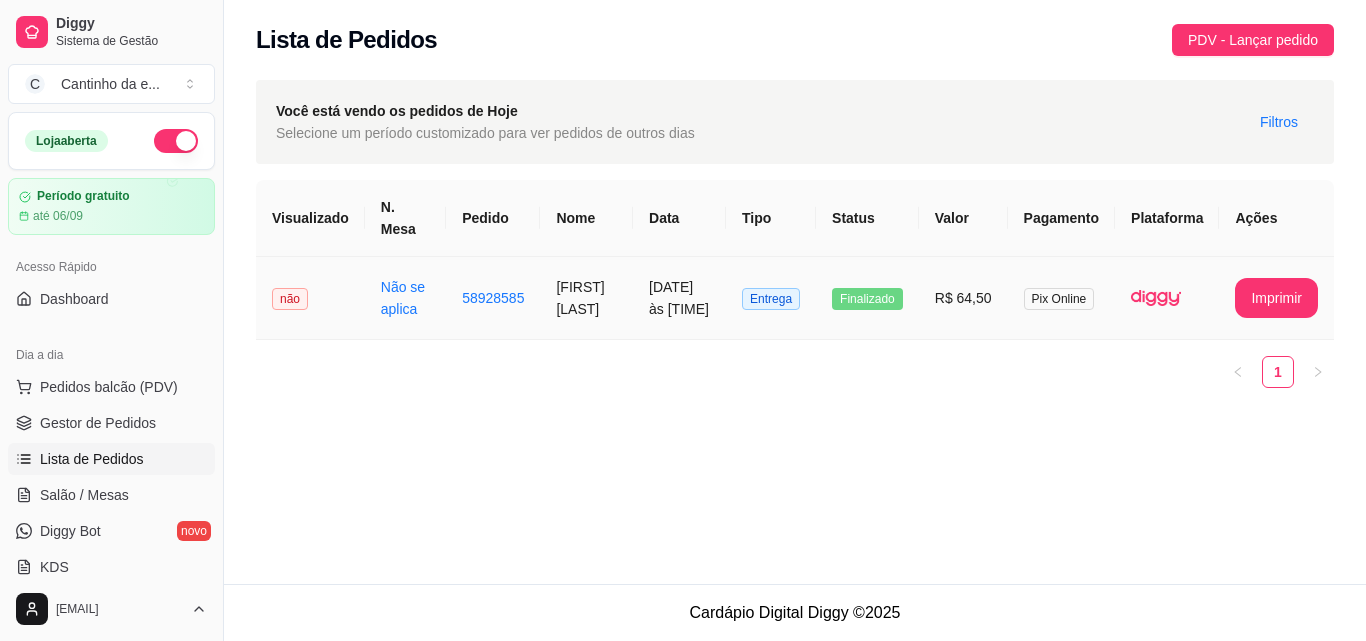 click on "não" at bounding box center (310, 298) 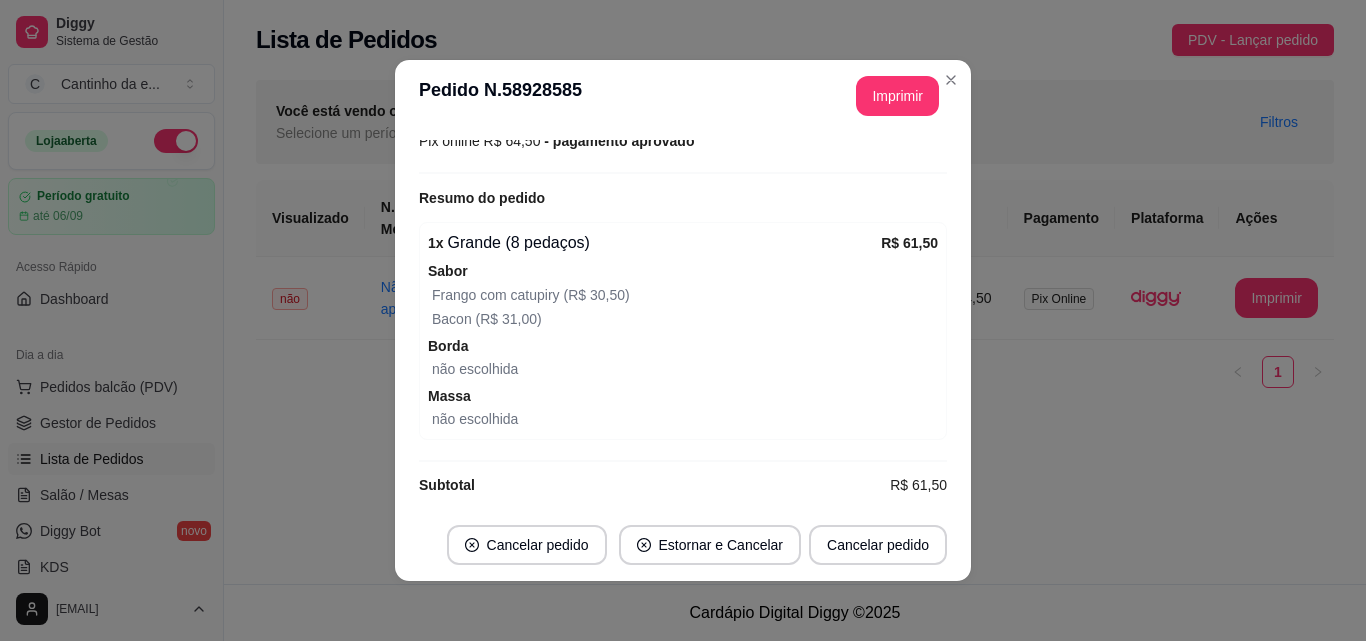 scroll, scrollTop: 546, scrollLeft: 0, axis: vertical 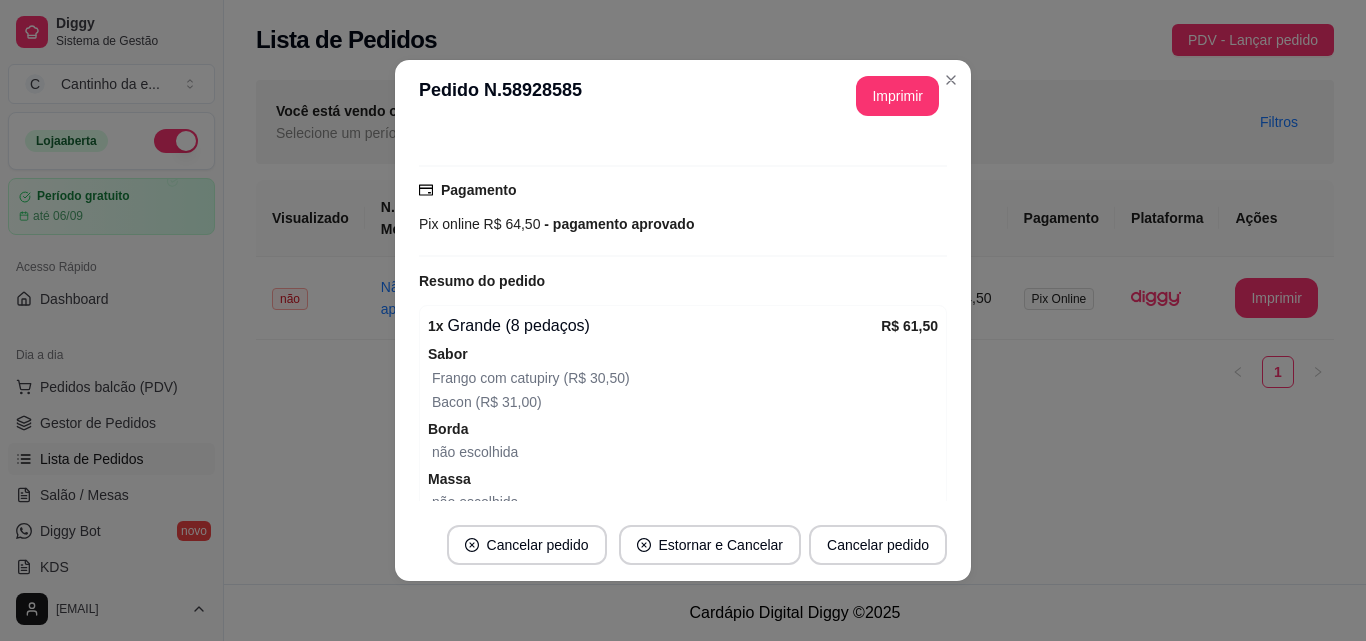 click on "Borda" at bounding box center [683, 429] 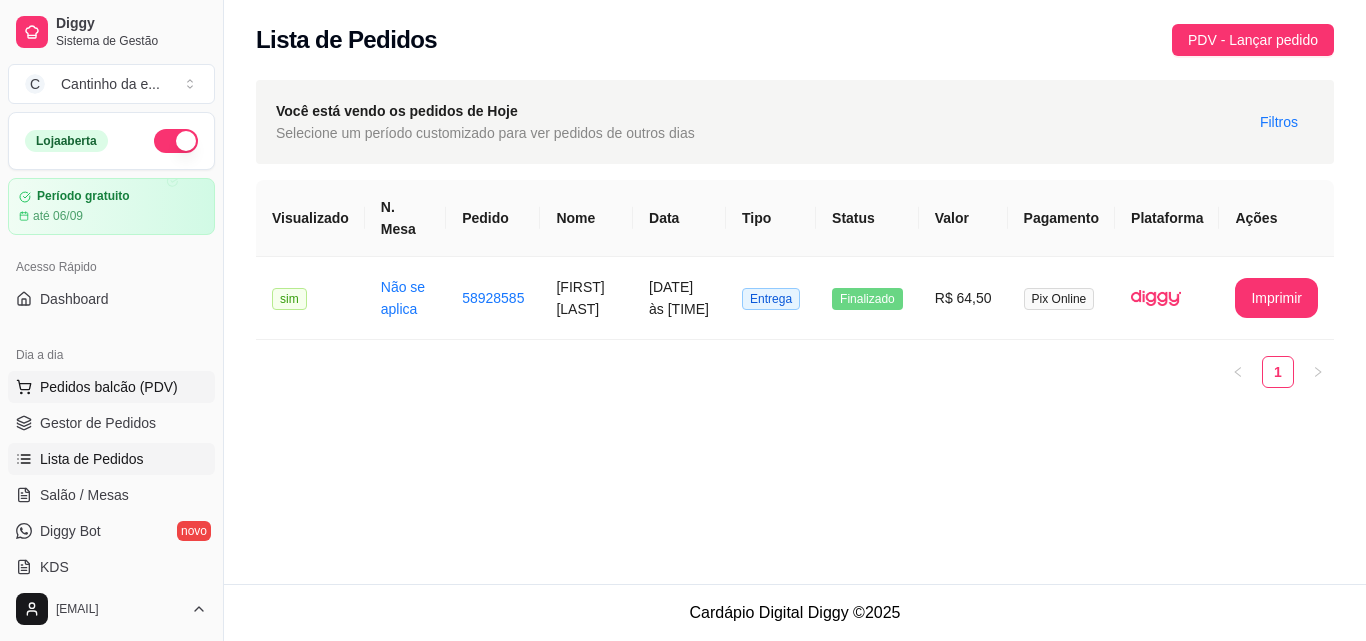 click on "Pedidos balcão (PDV)" at bounding box center [109, 387] 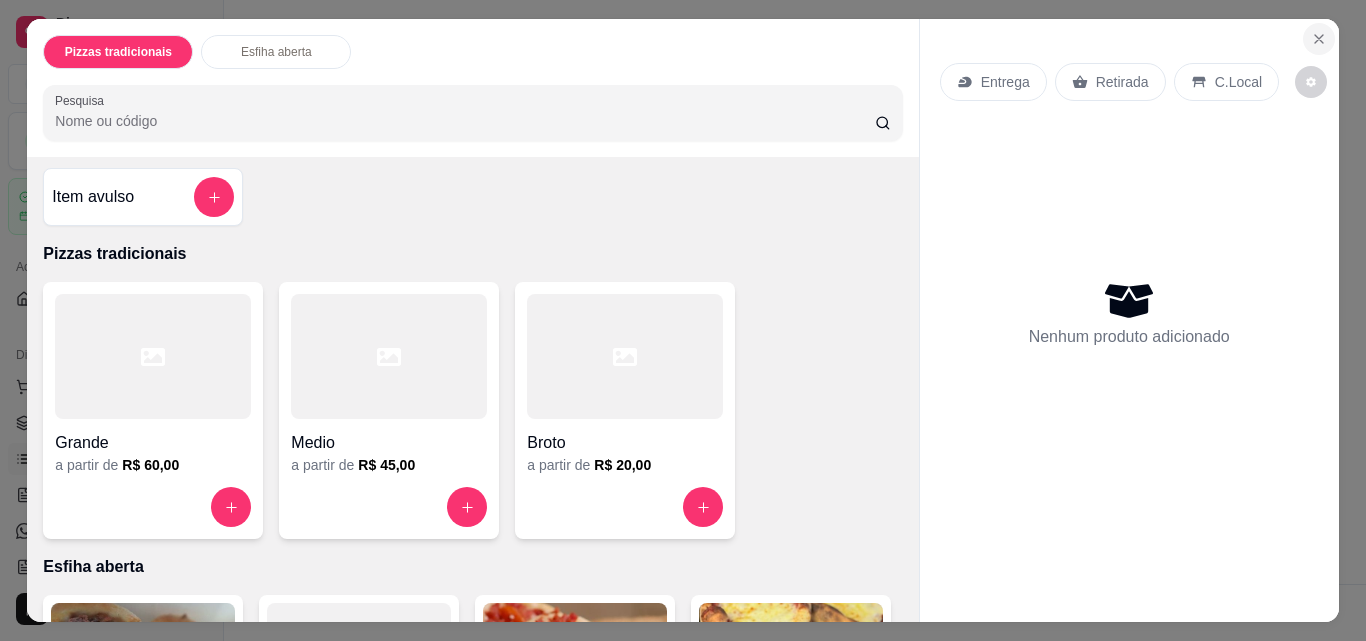 scroll, scrollTop: 0, scrollLeft: 0, axis: both 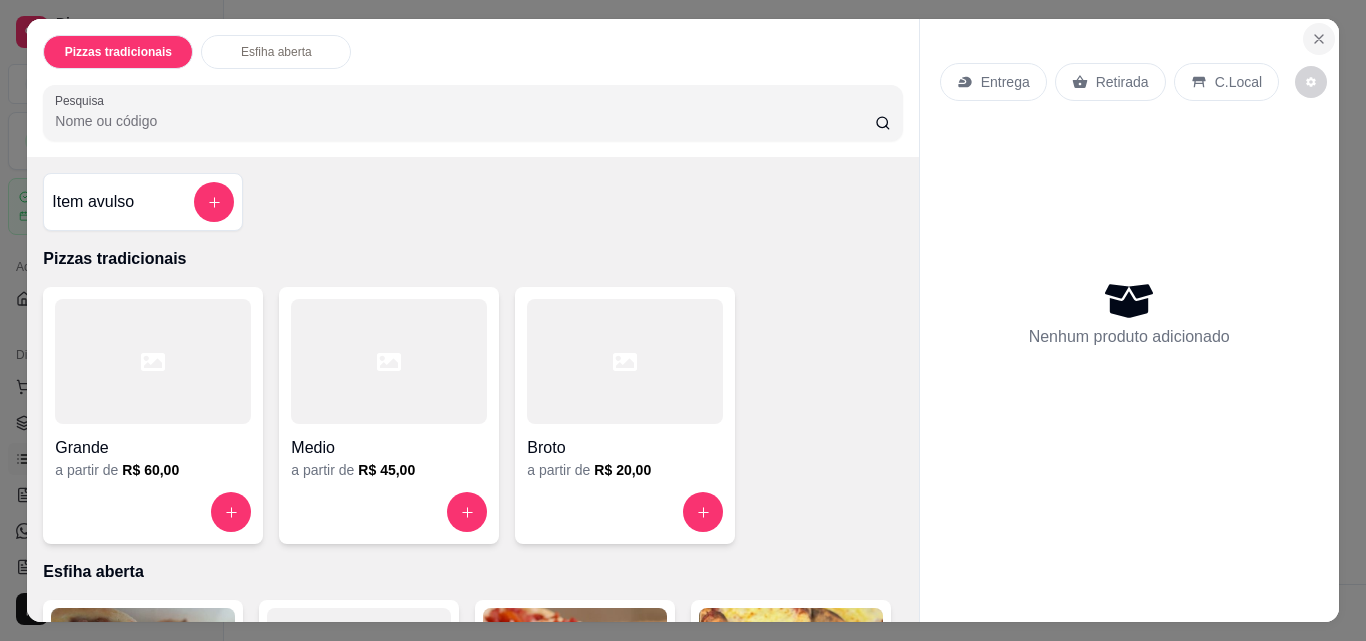 click 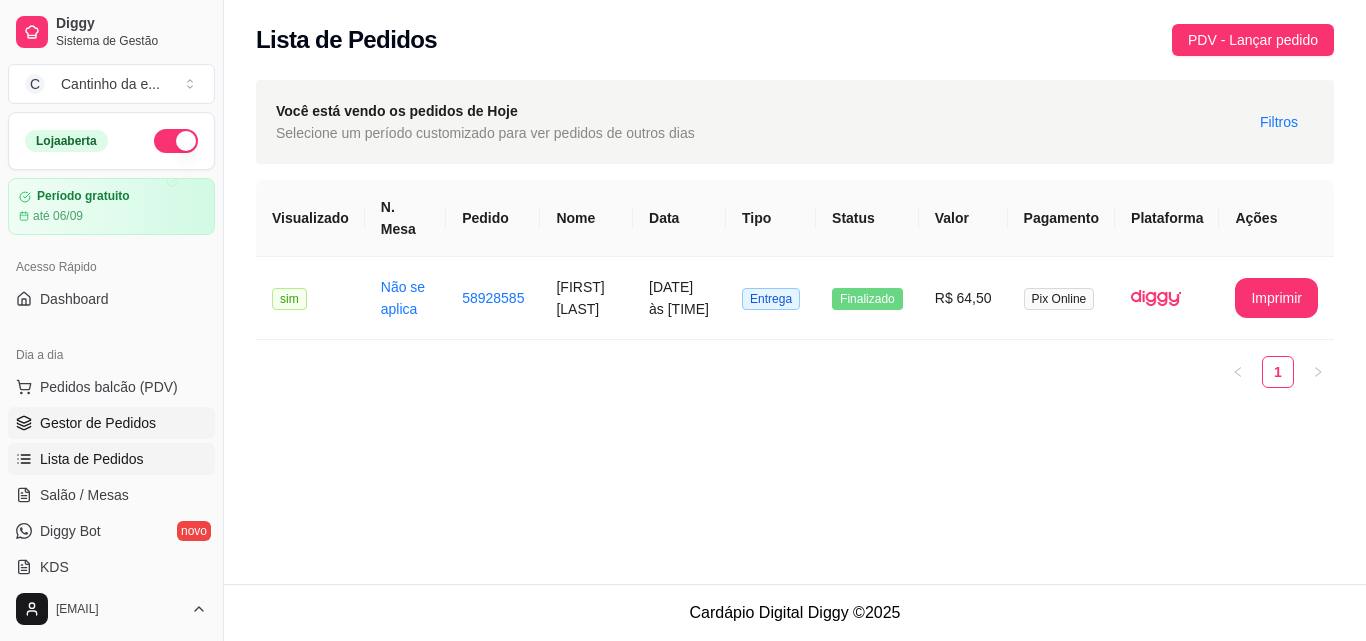 click on "Gestor de Pedidos" at bounding box center [98, 423] 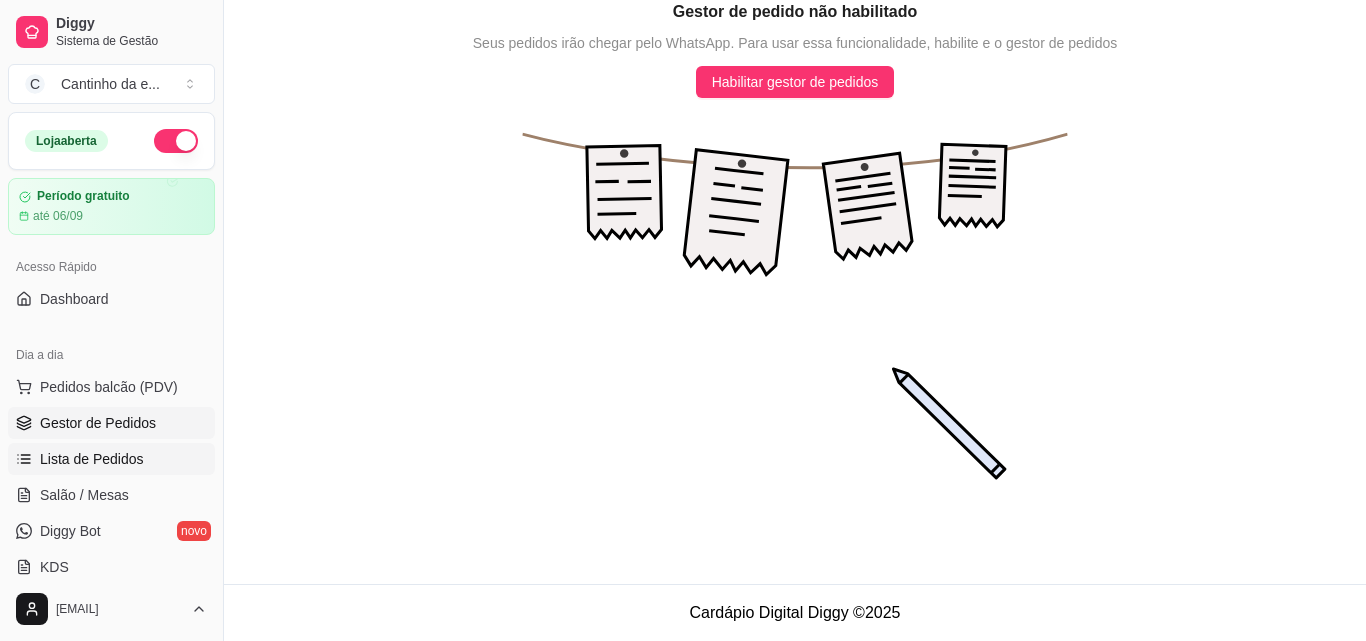 click on "Lista de Pedidos" at bounding box center [92, 459] 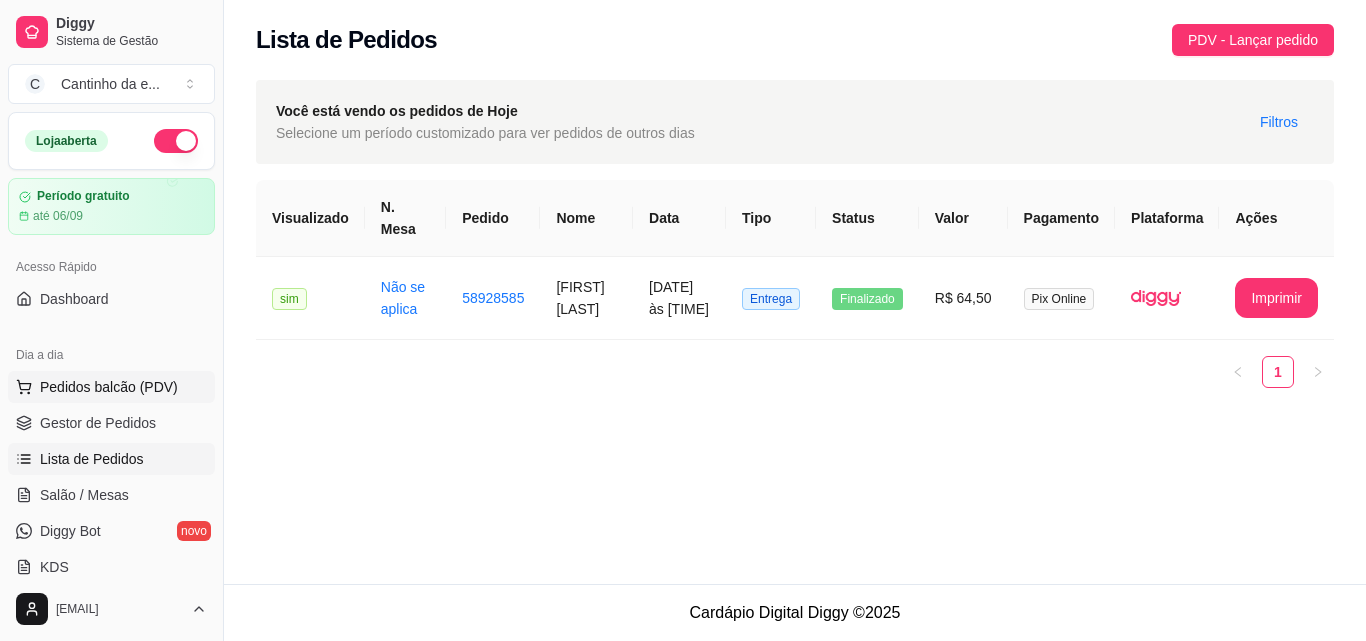 click on "Pedidos balcão (PDV)" at bounding box center [109, 387] 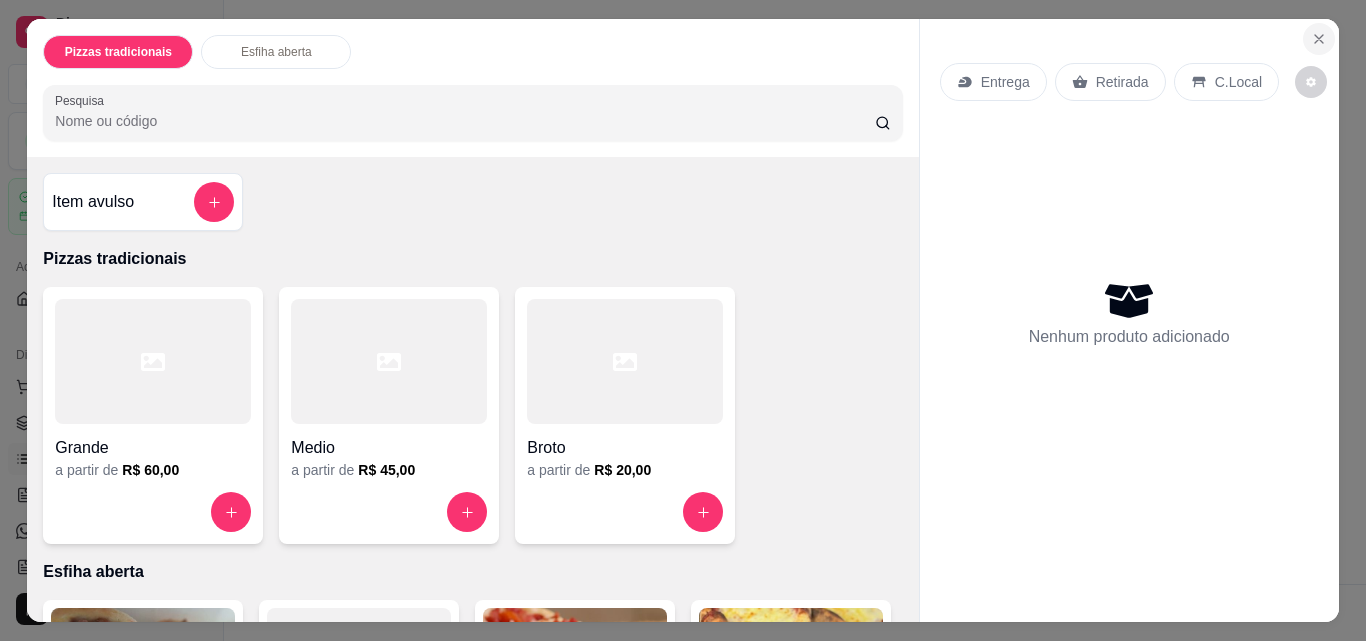 click 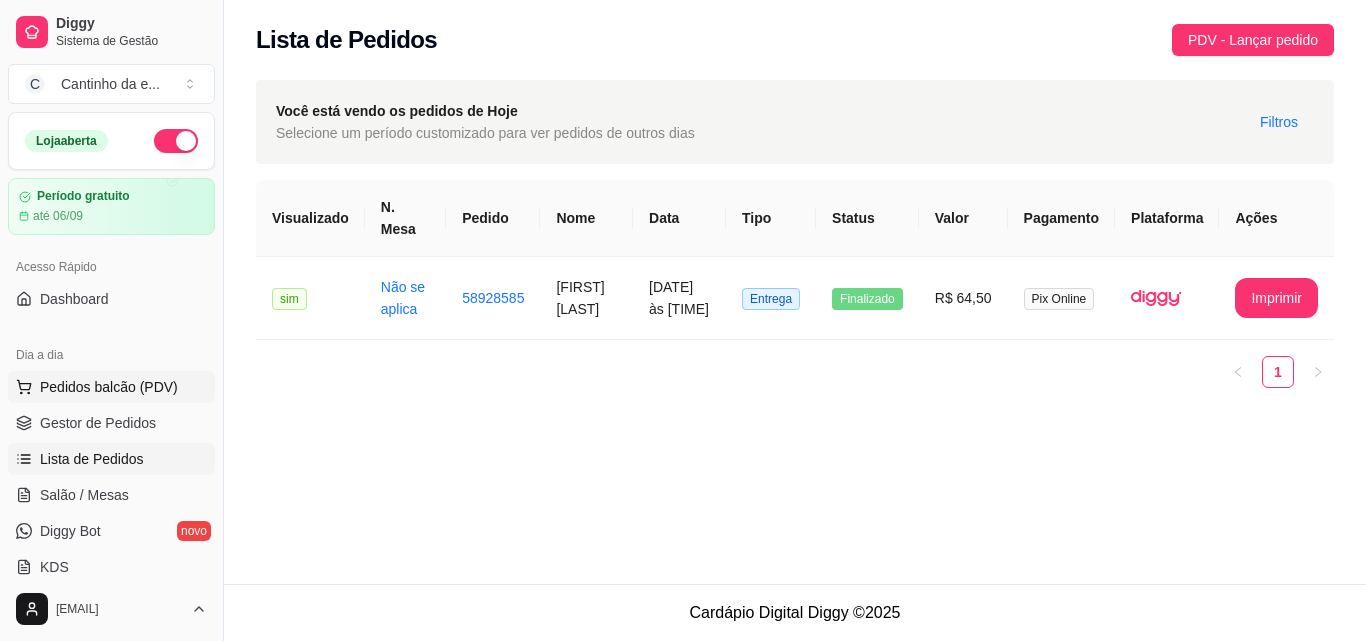 click on "Pedidos balcão (PDV)" at bounding box center [109, 387] 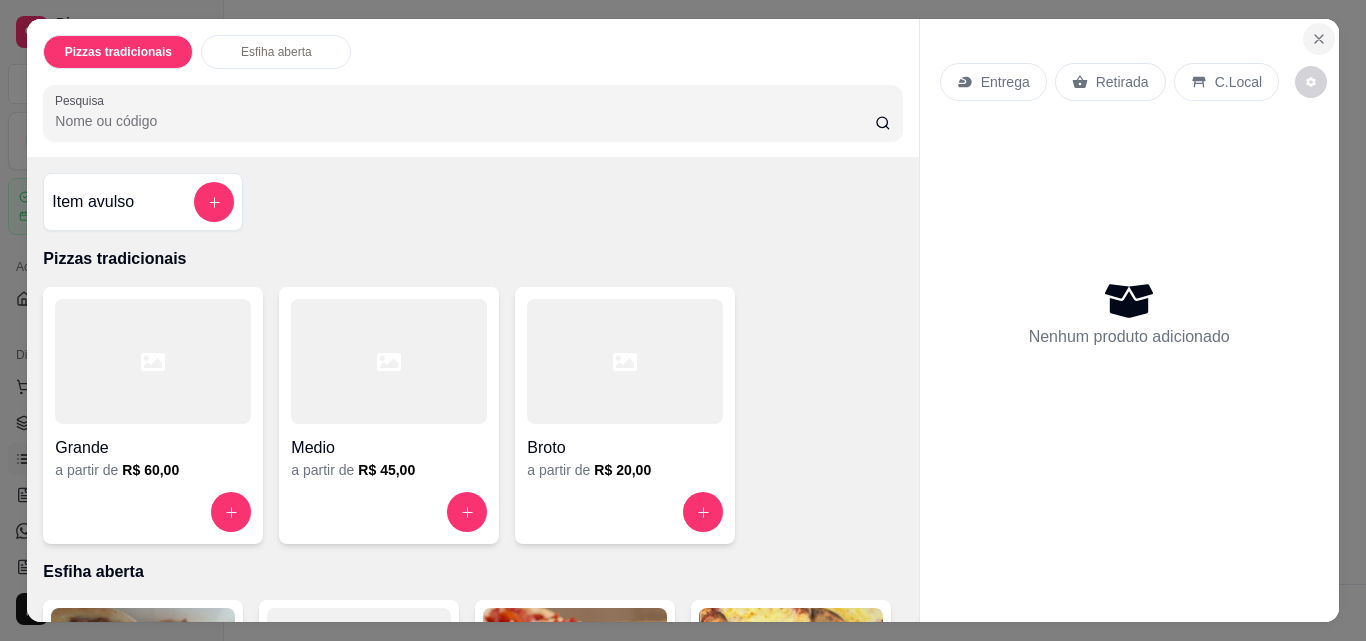 click 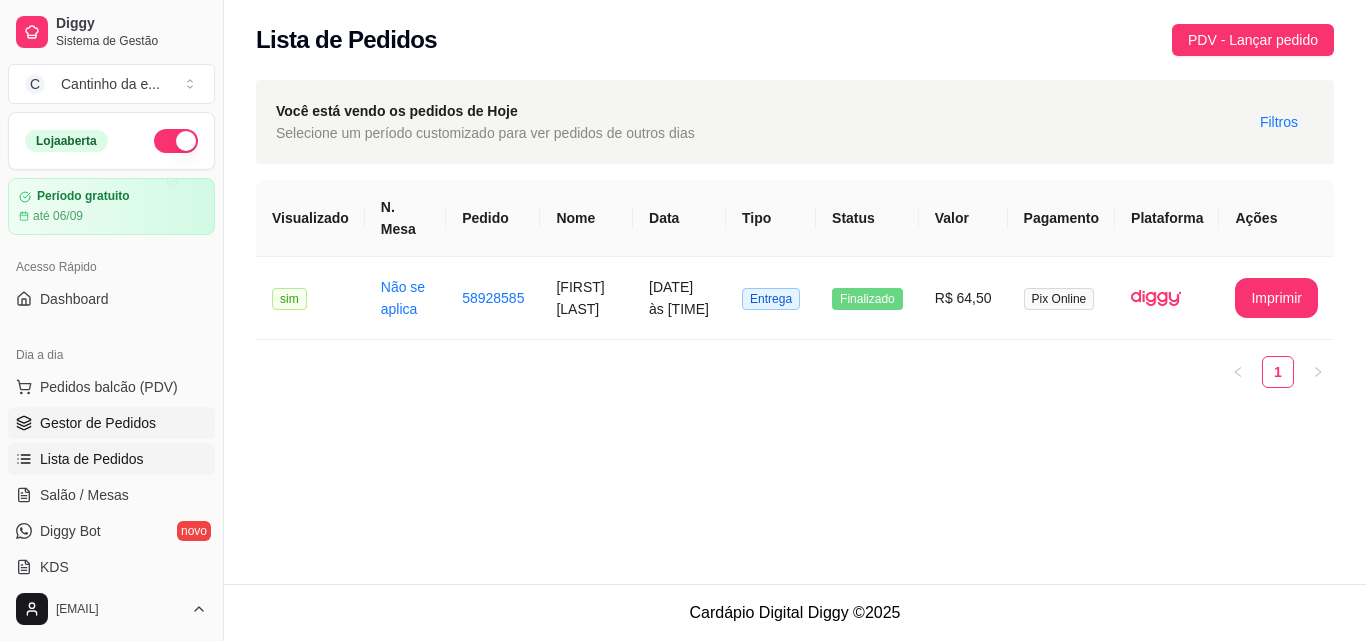 click on "Gestor de Pedidos" at bounding box center (98, 423) 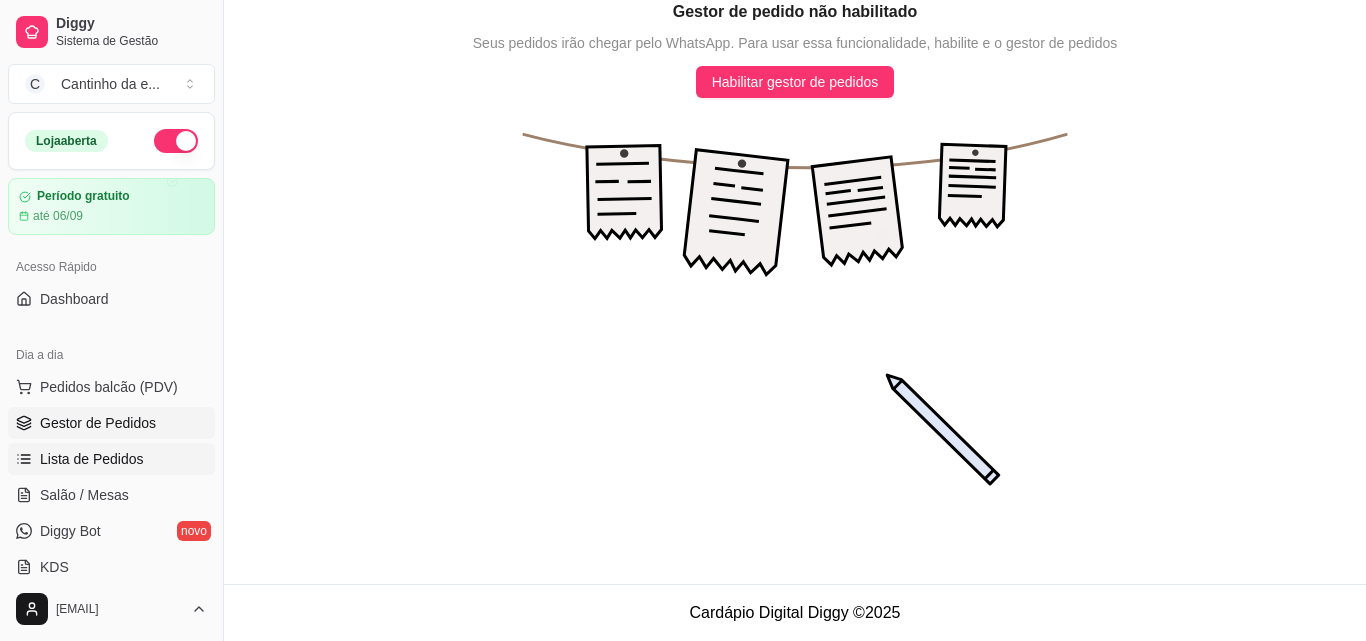click on "Lista de Pedidos" at bounding box center [111, 459] 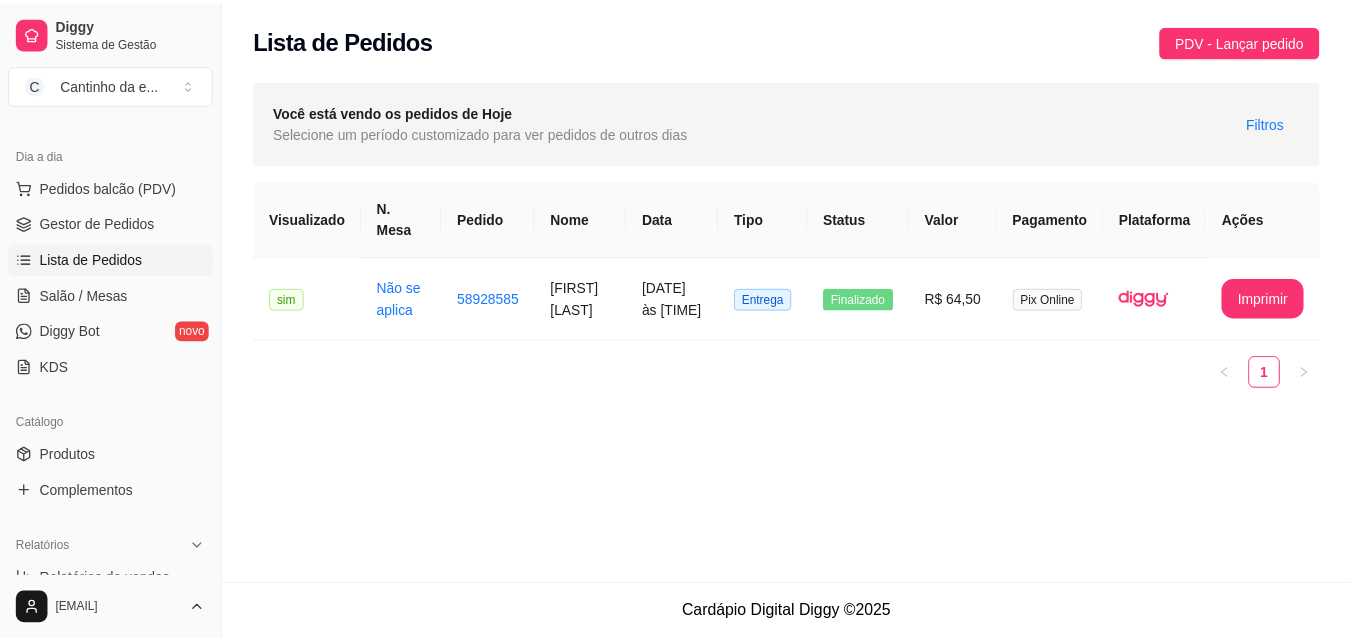 scroll, scrollTop: 300, scrollLeft: 0, axis: vertical 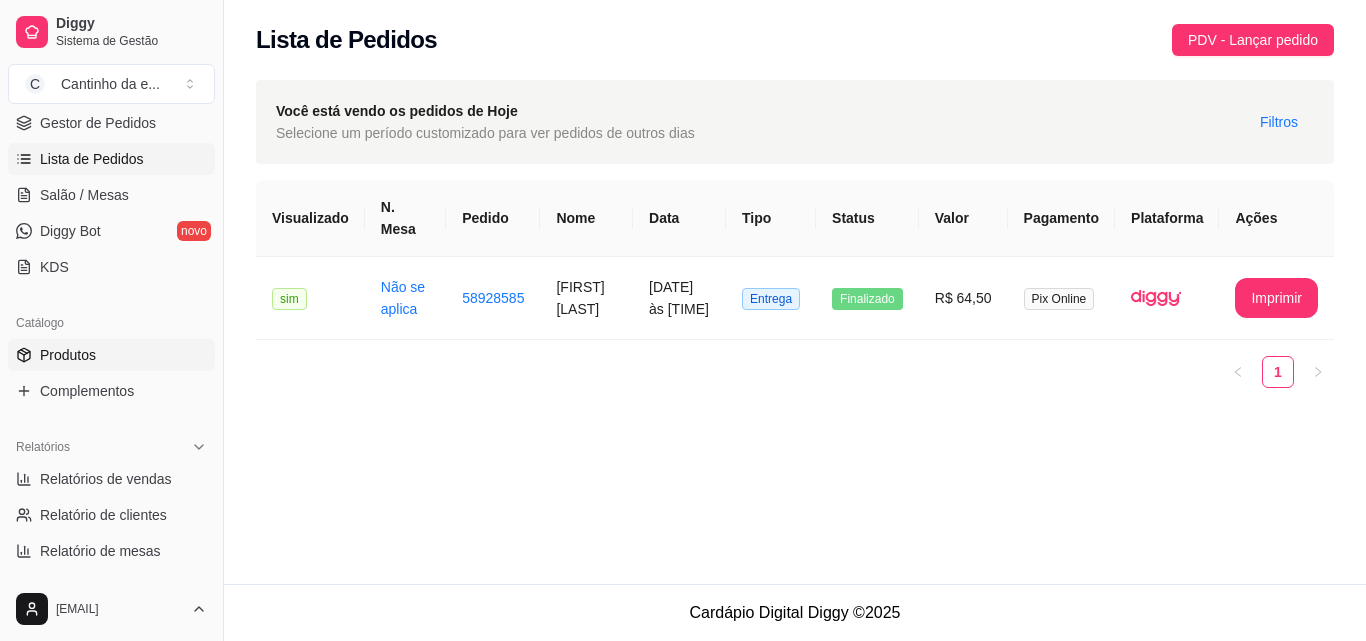 click on "Produtos" at bounding box center [111, 355] 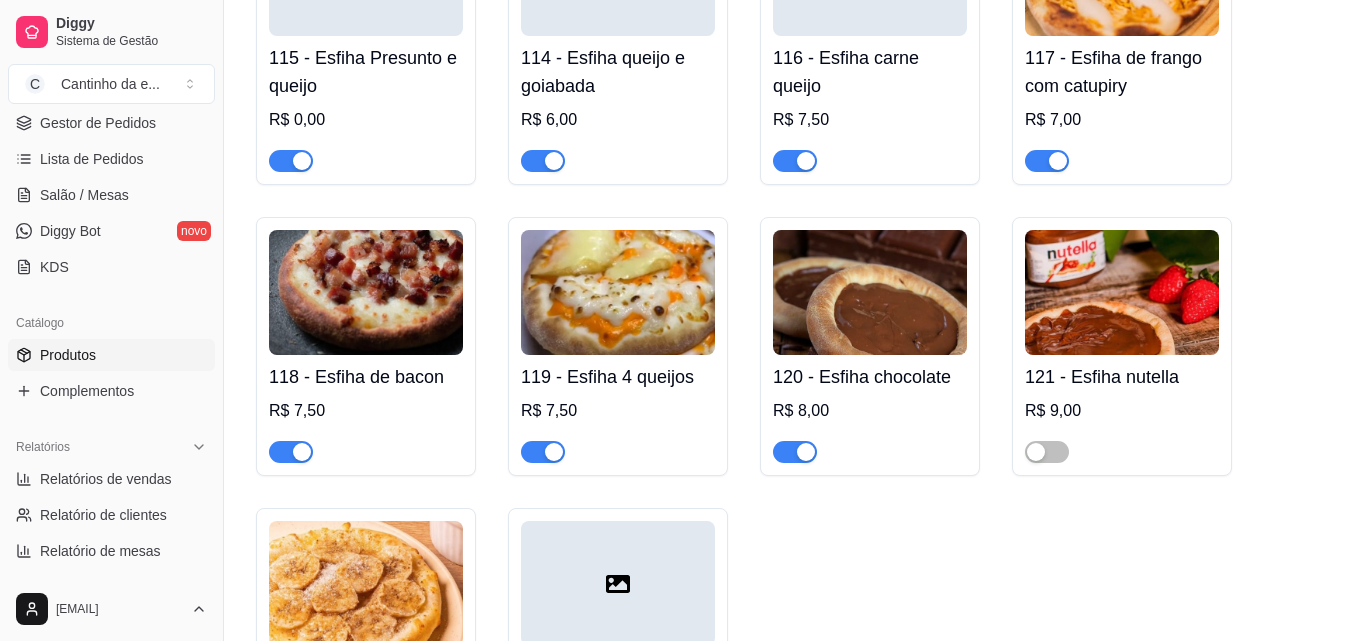 scroll, scrollTop: 1900, scrollLeft: 0, axis: vertical 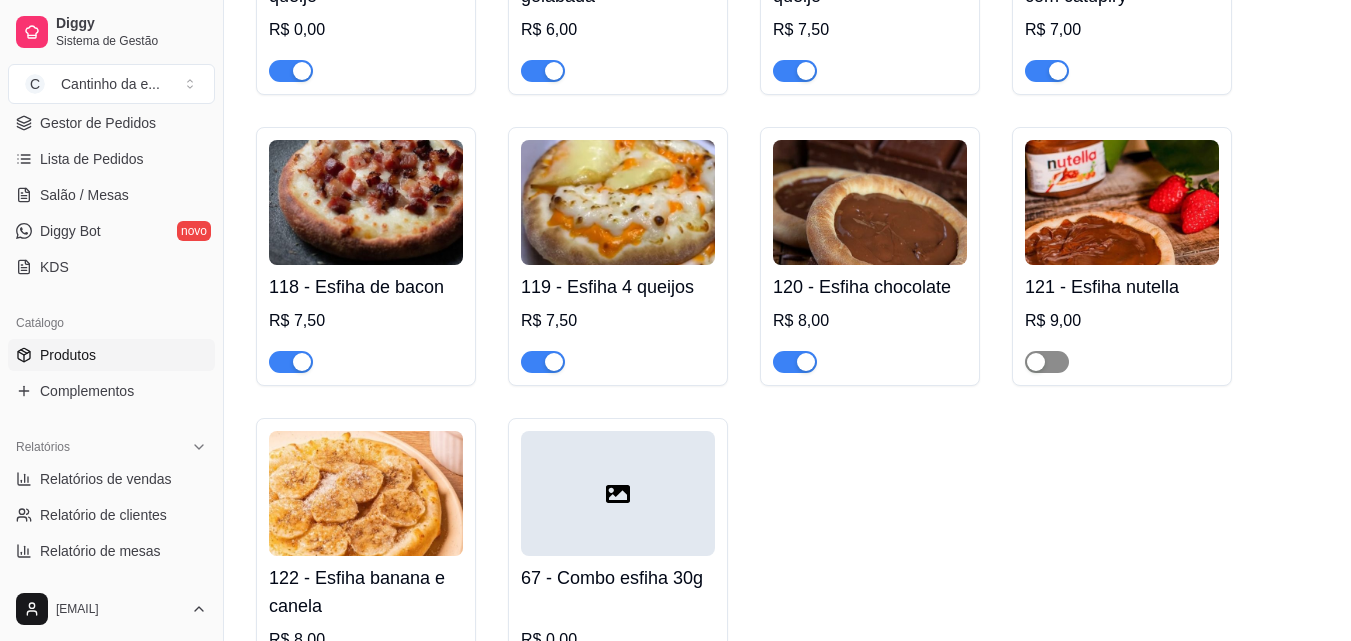 click at bounding box center [1047, 362] 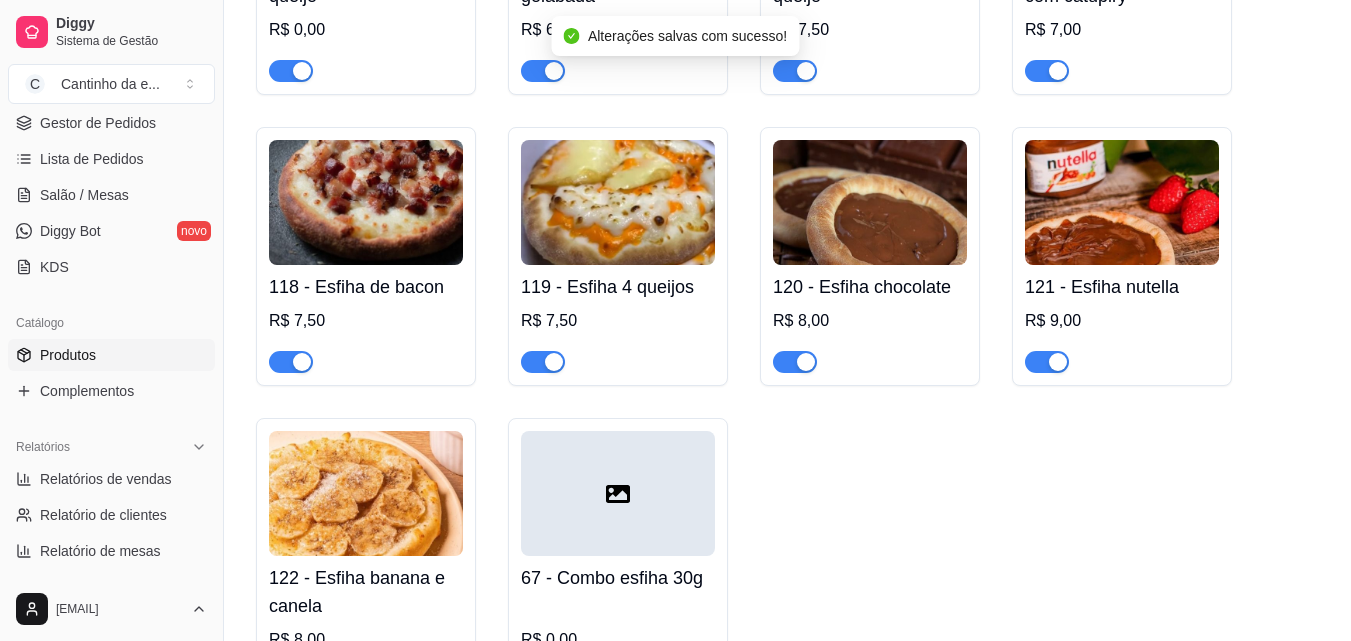 click at bounding box center (1047, 362) 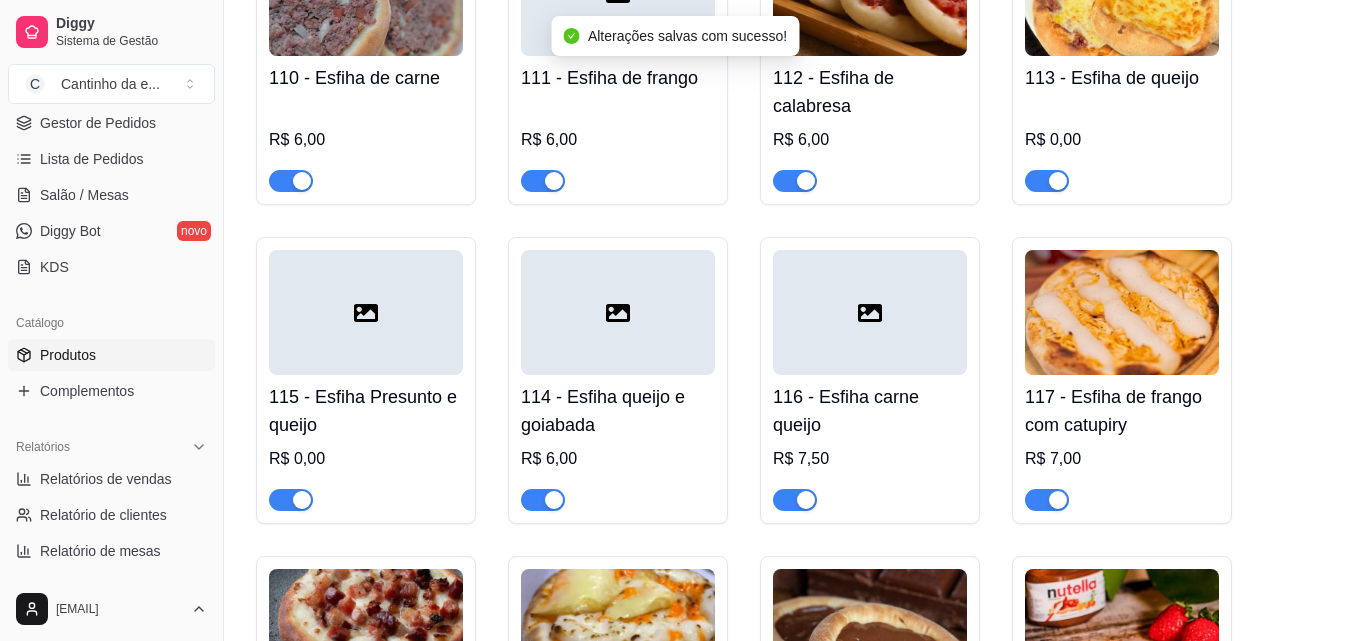 scroll, scrollTop: 1469, scrollLeft: 0, axis: vertical 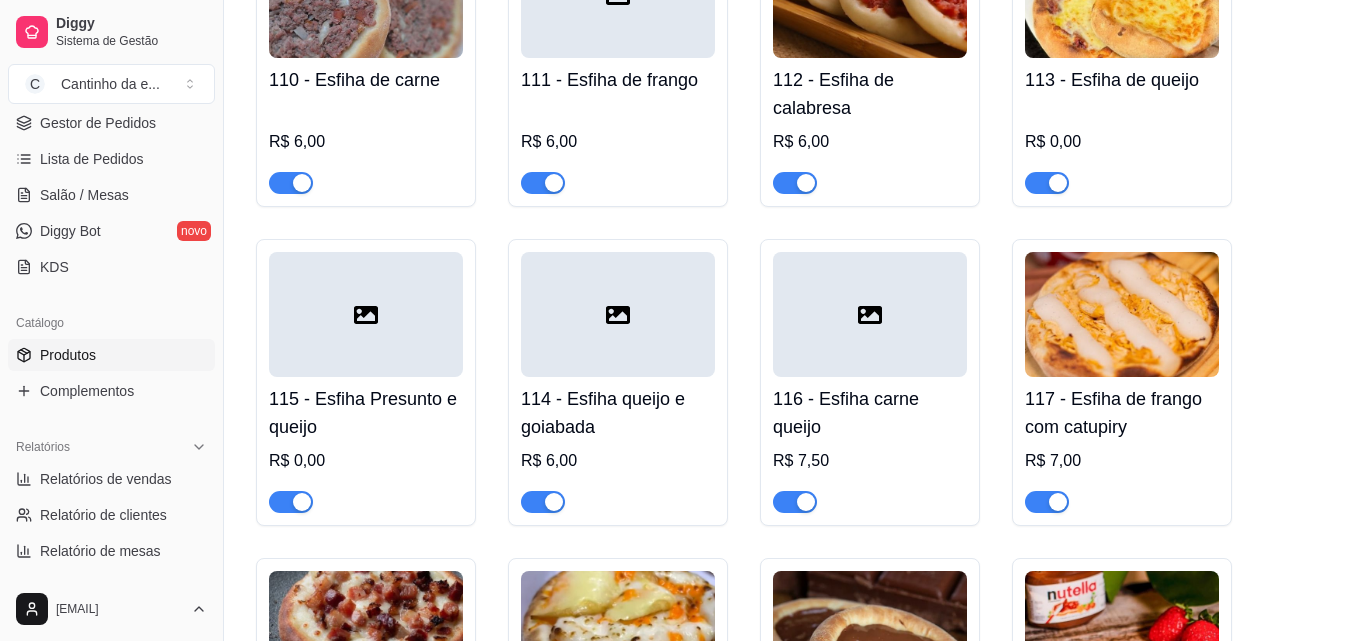 click at bounding box center [366, 493] 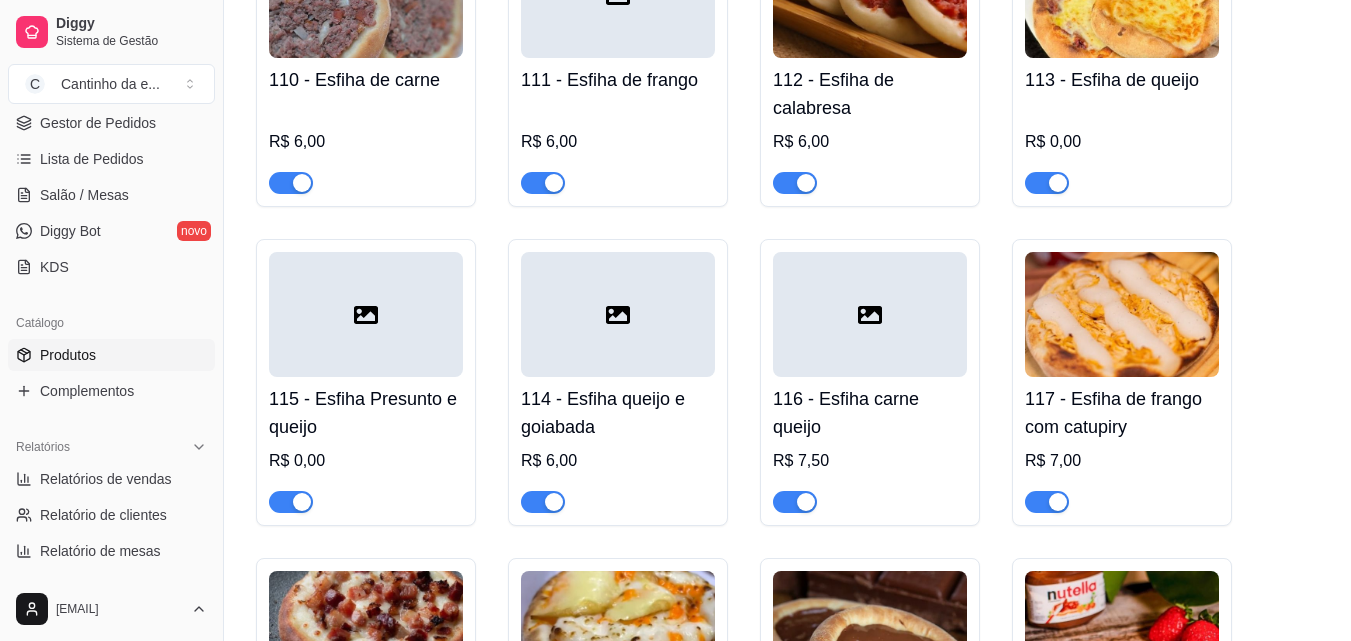 type 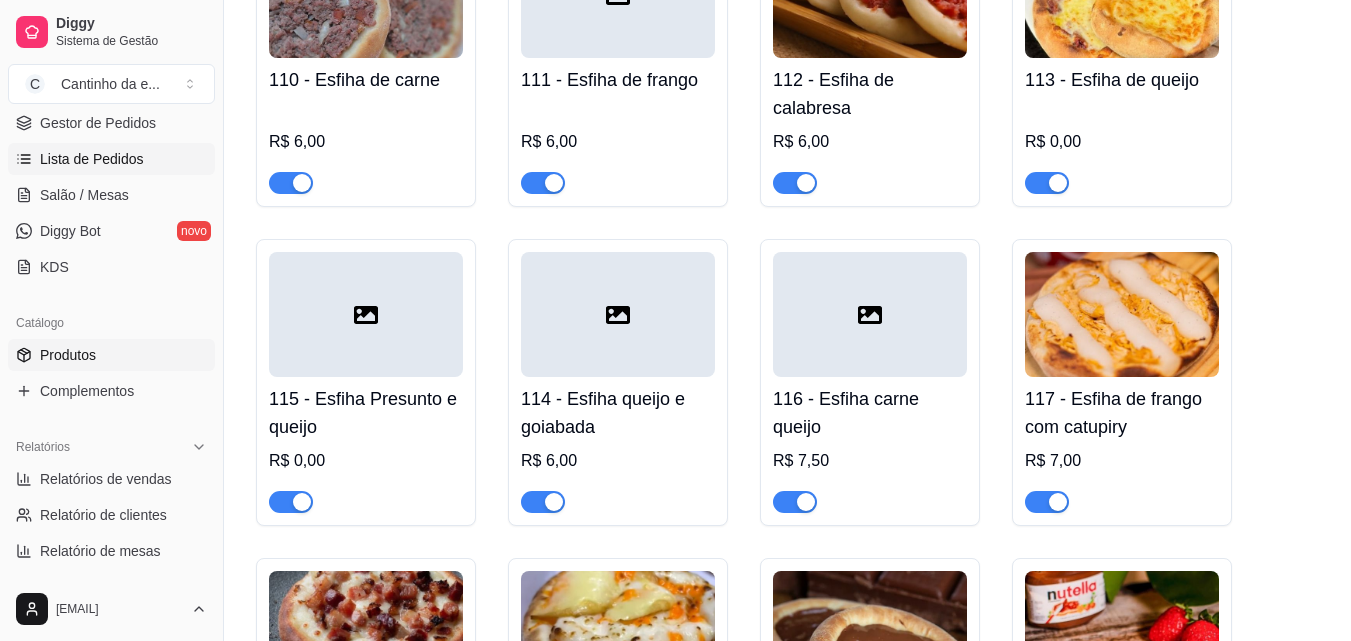 click on "Lista de Pedidos" at bounding box center (92, 159) 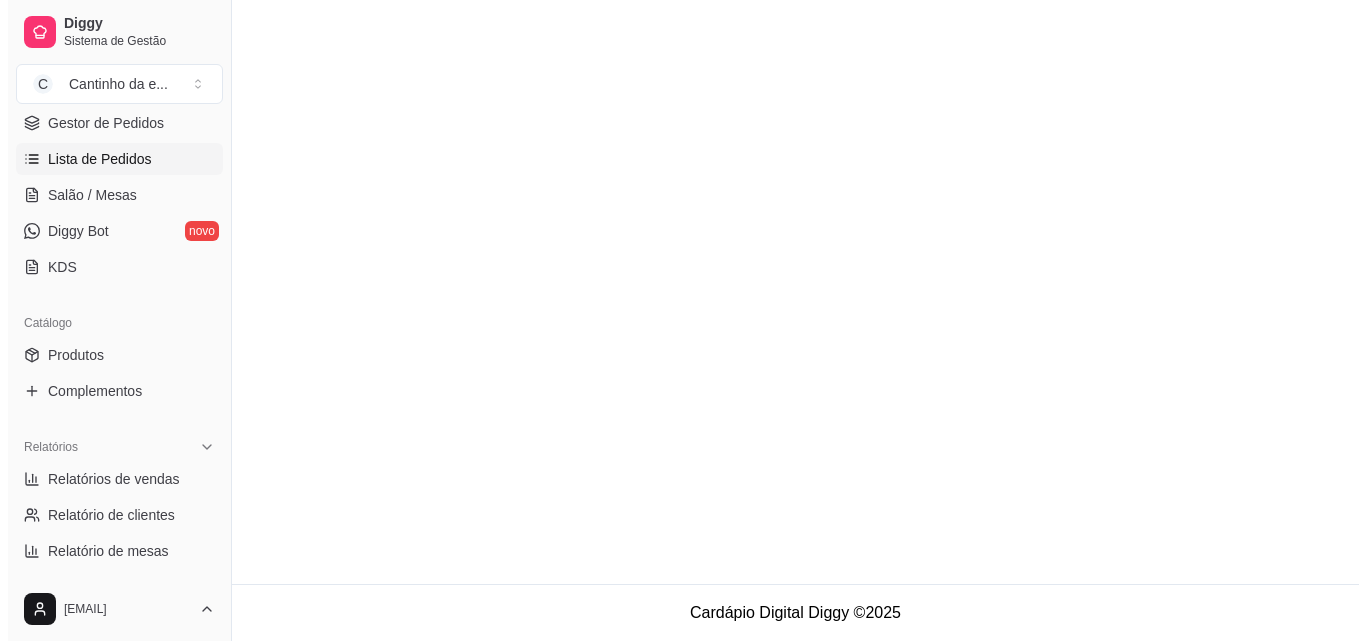 scroll, scrollTop: 0, scrollLeft: 0, axis: both 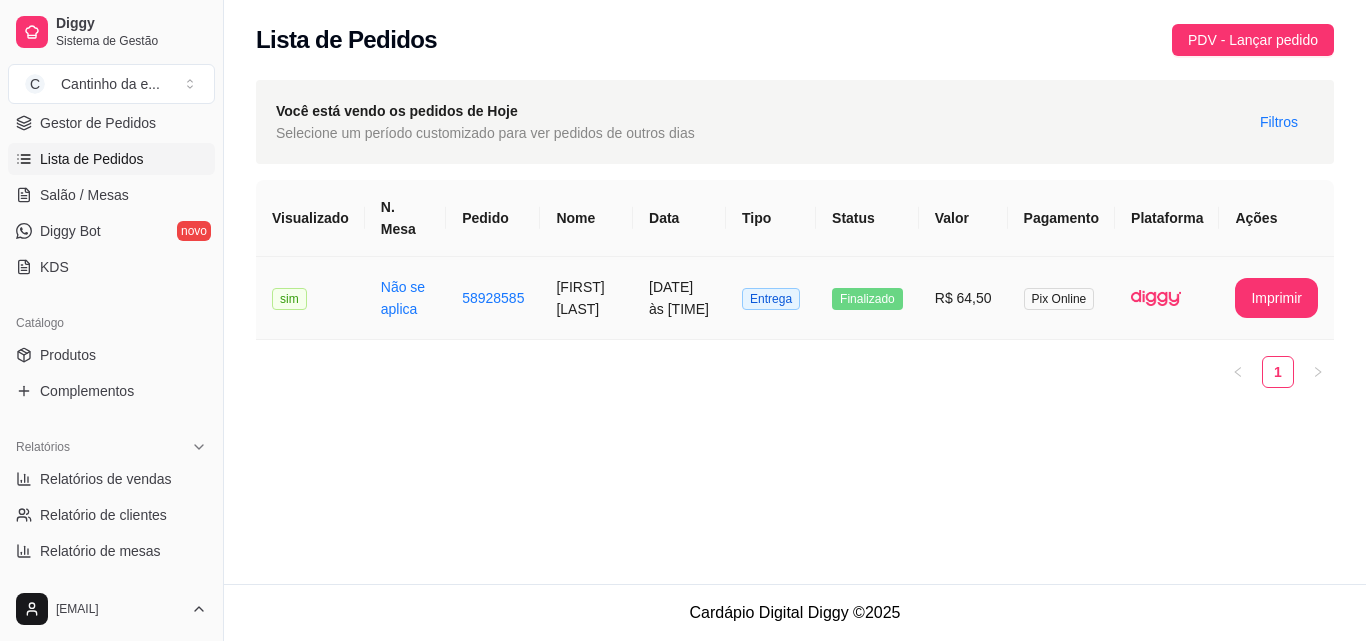 click on "Entrega" at bounding box center [771, 299] 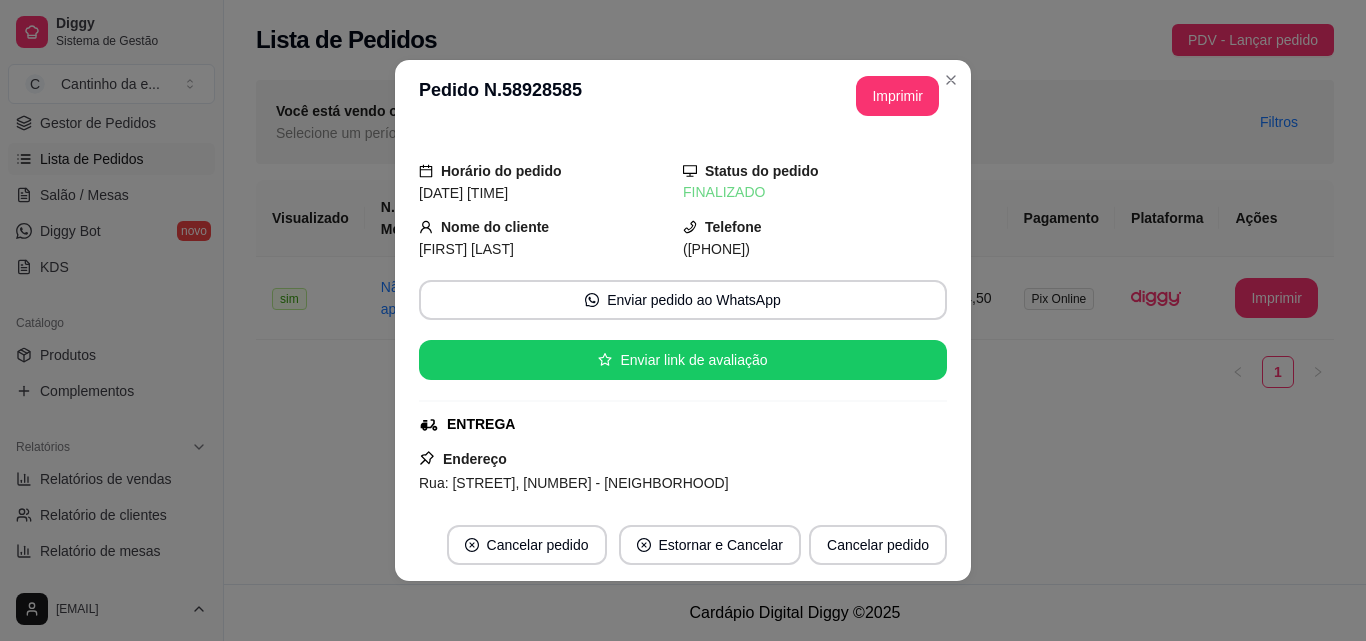 scroll, scrollTop: 4, scrollLeft: 0, axis: vertical 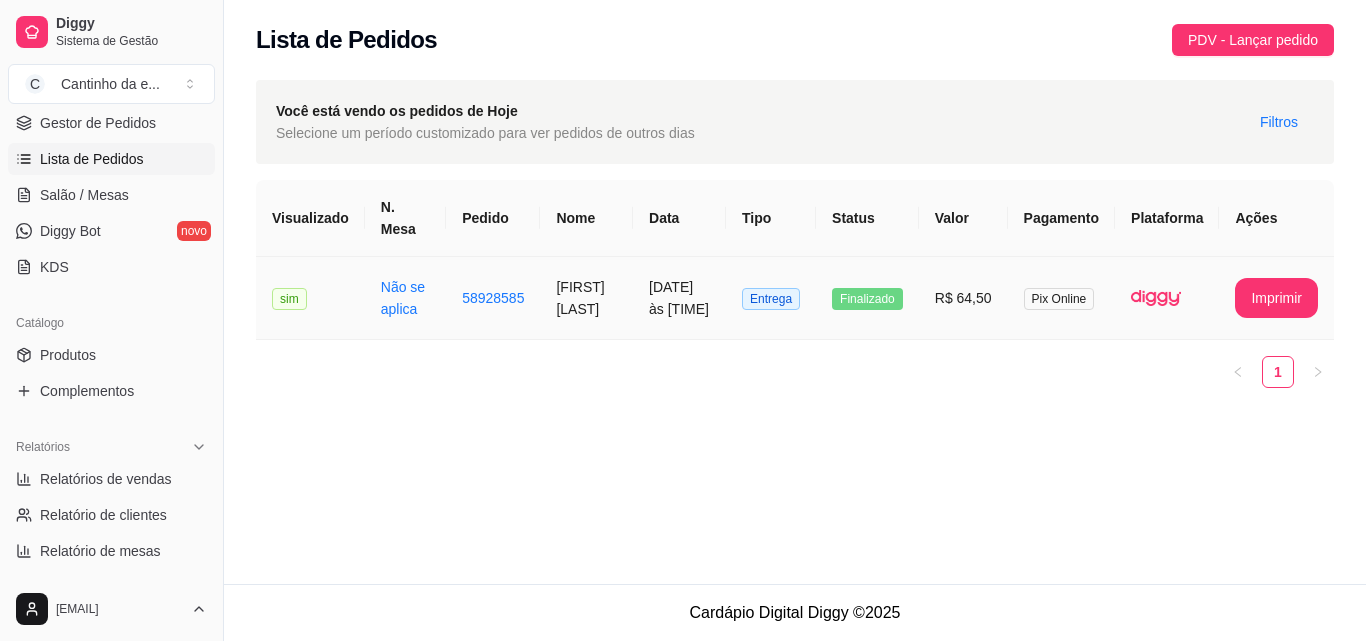 click on "Finalizado" at bounding box center [867, 299] 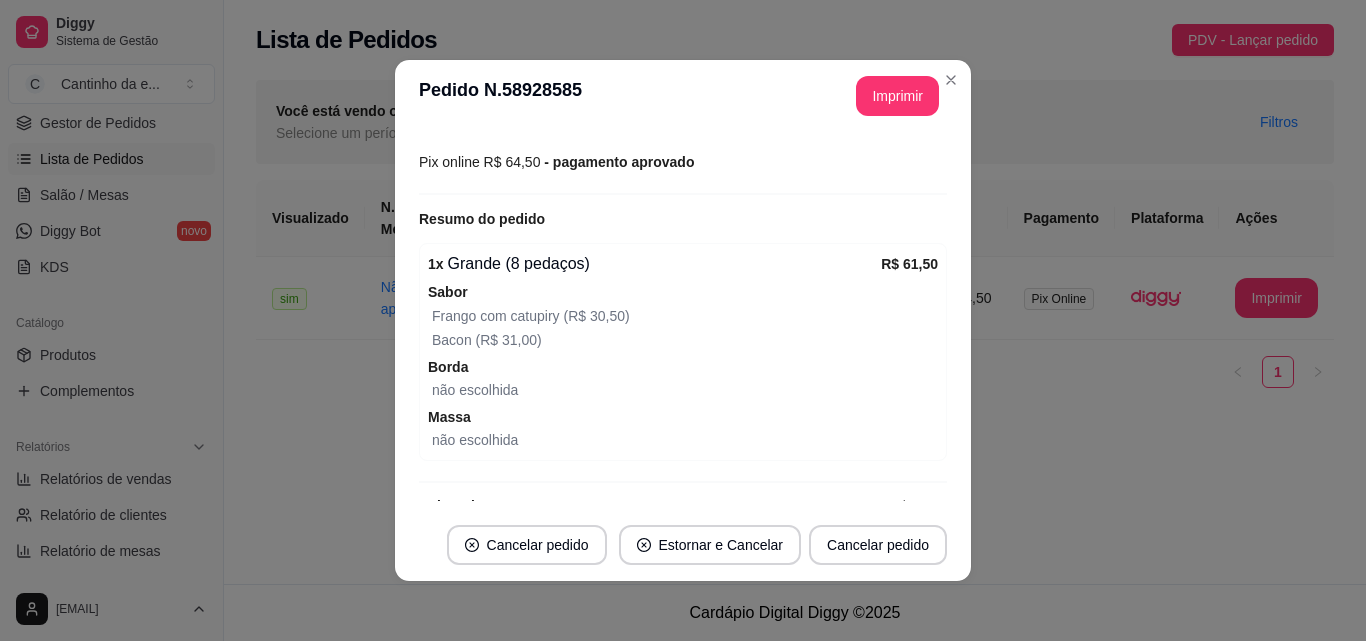 scroll, scrollTop: 546, scrollLeft: 0, axis: vertical 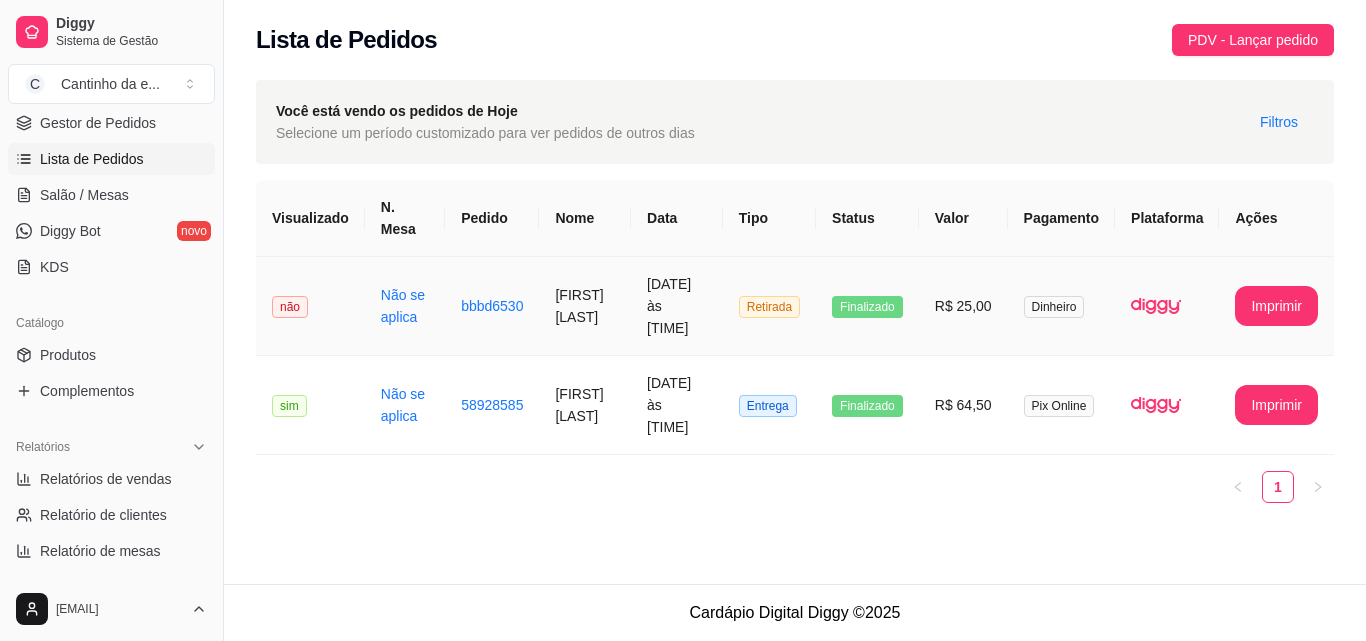click on "[DATE] às [TIME]" at bounding box center (677, 306) 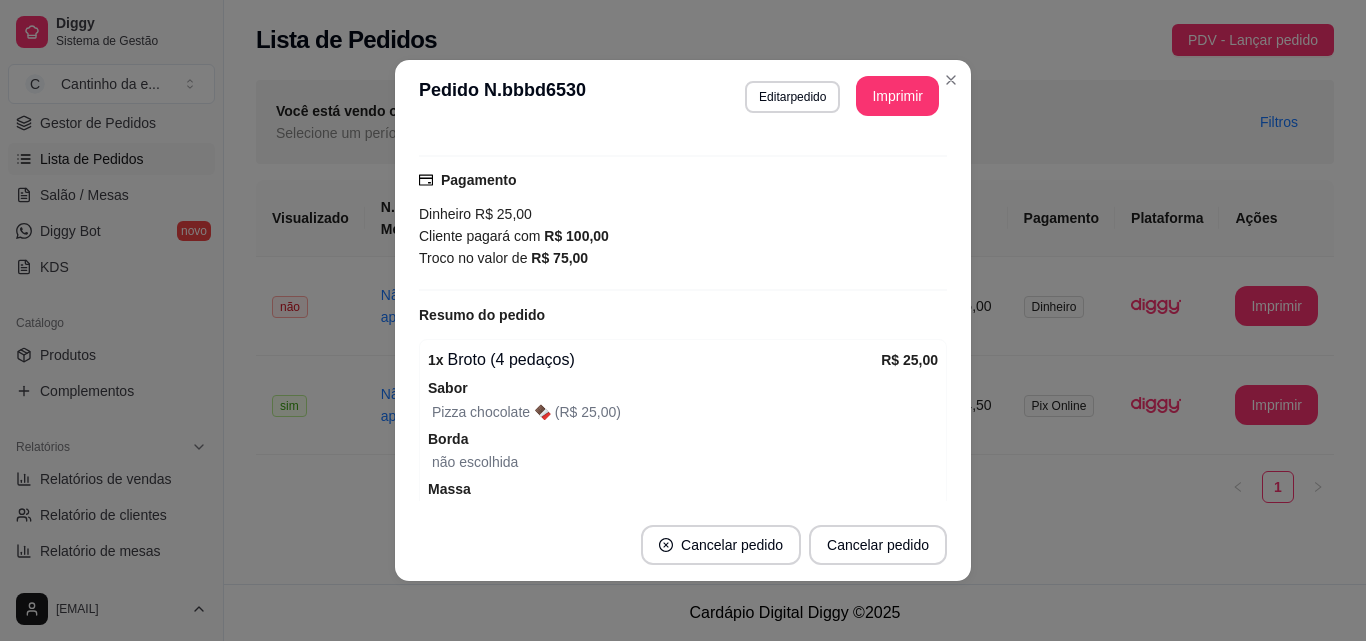 scroll, scrollTop: 400, scrollLeft: 0, axis: vertical 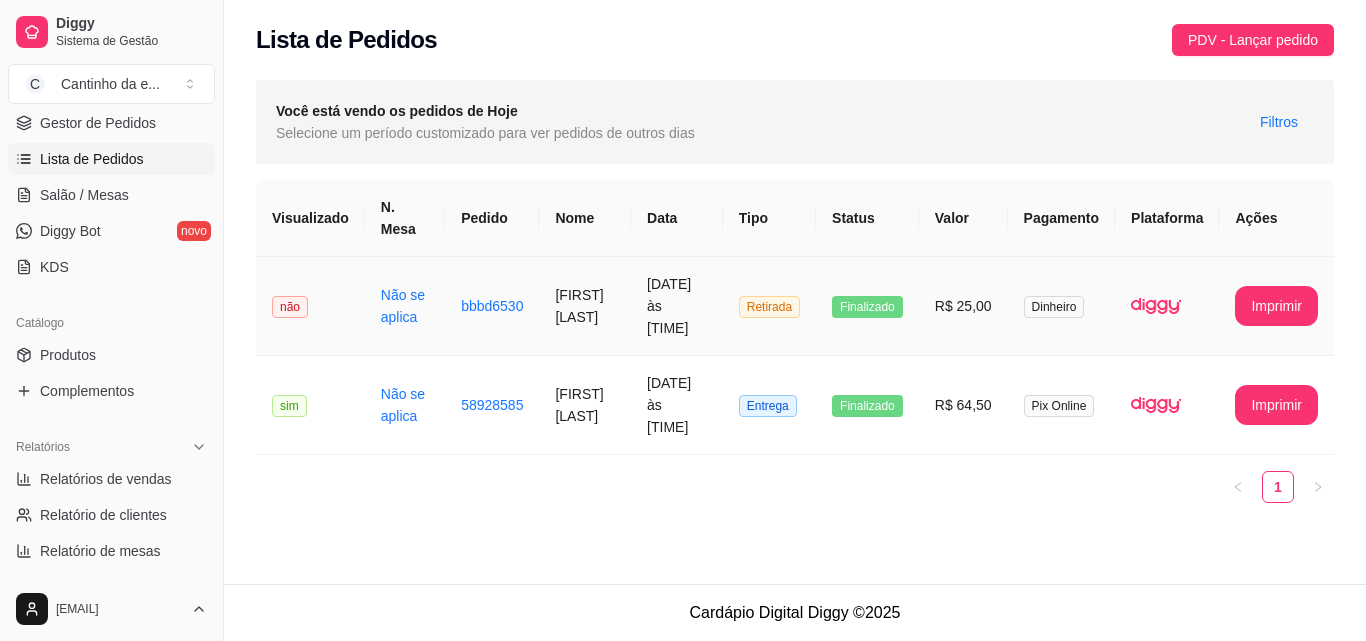 click on "não" at bounding box center (290, 307) 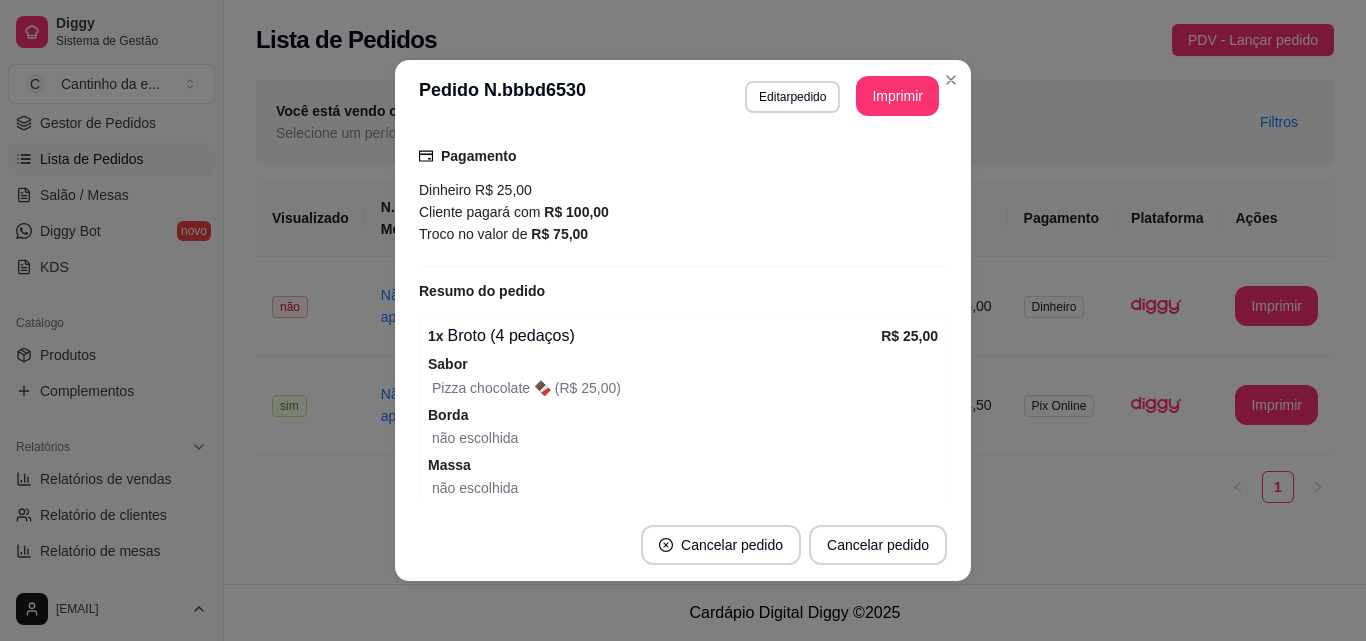 scroll, scrollTop: 410, scrollLeft: 0, axis: vertical 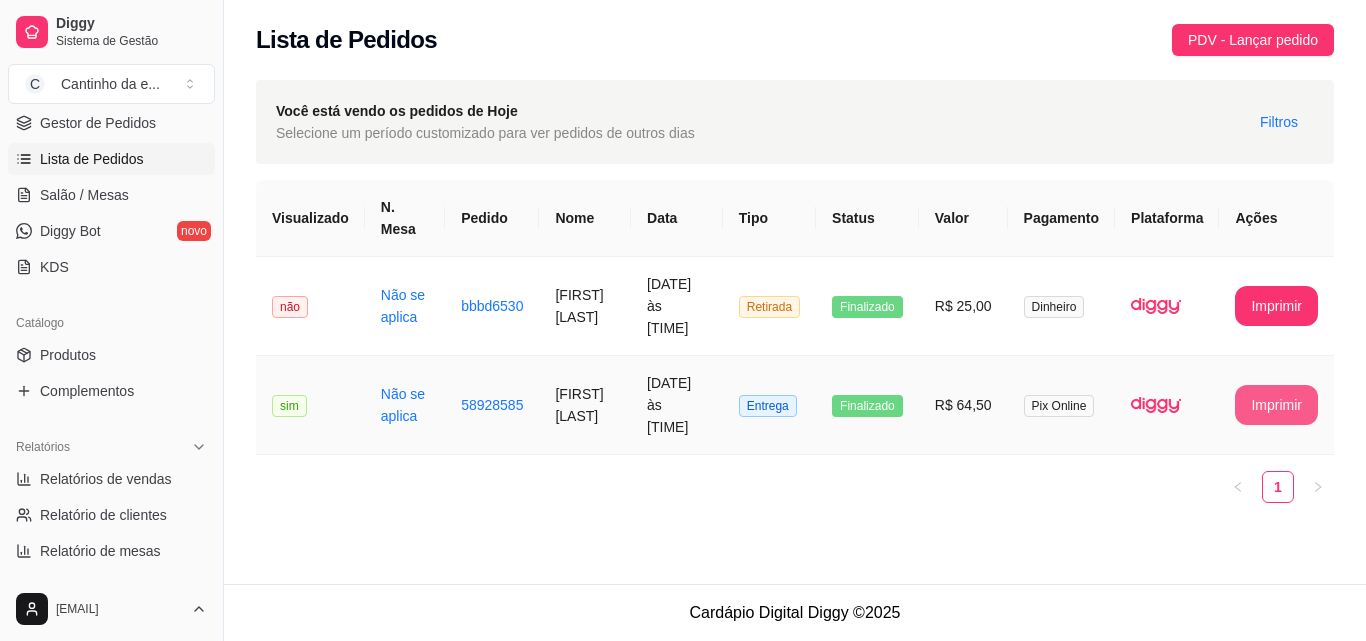 click on "Imprimir" at bounding box center (1276, 405) 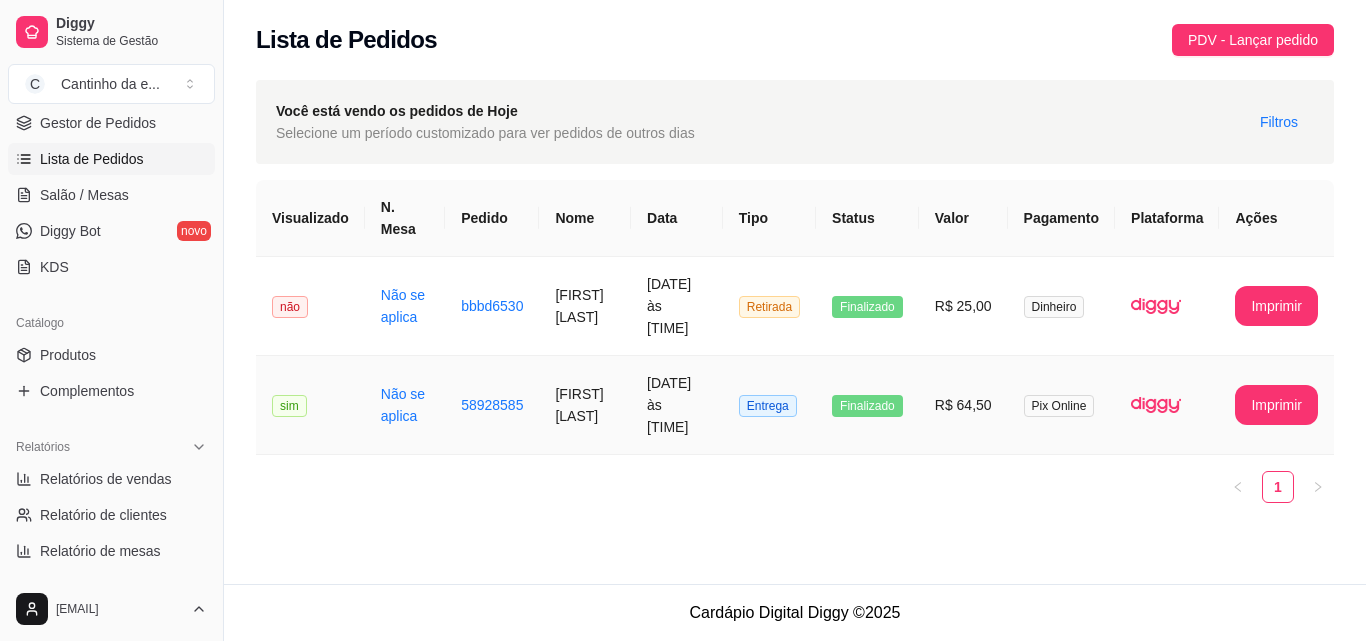click on "Finalizado" at bounding box center (867, 406) 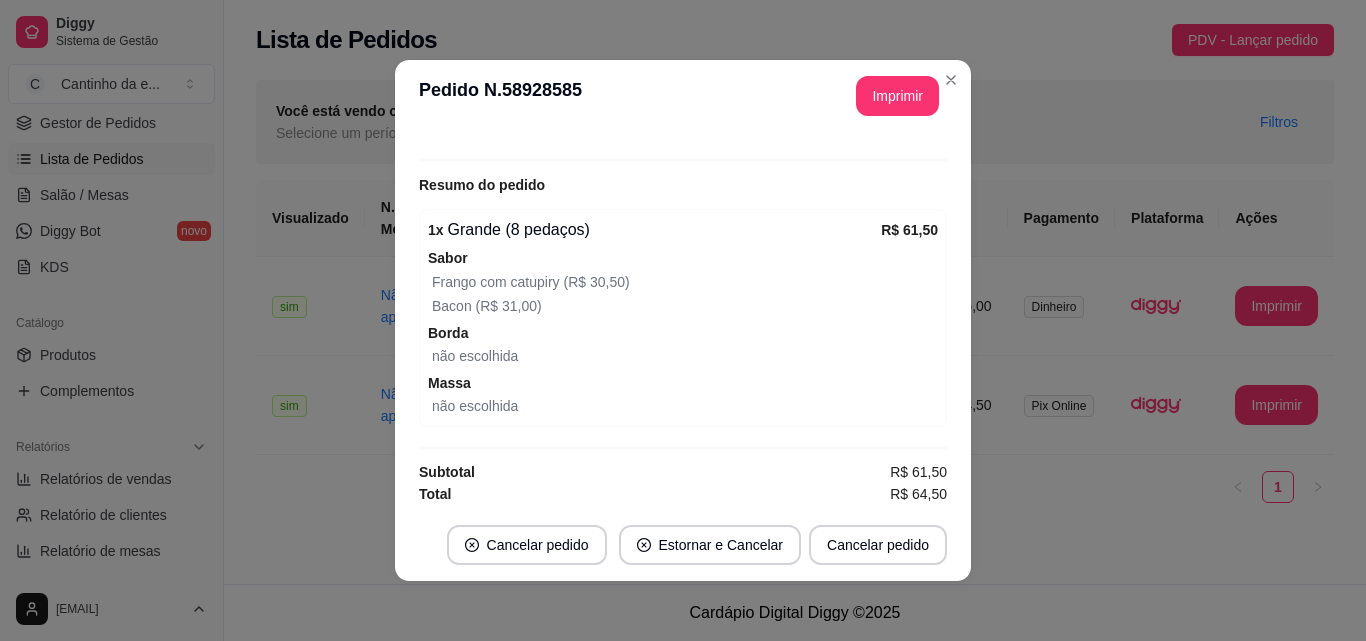 scroll, scrollTop: 546, scrollLeft: 0, axis: vertical 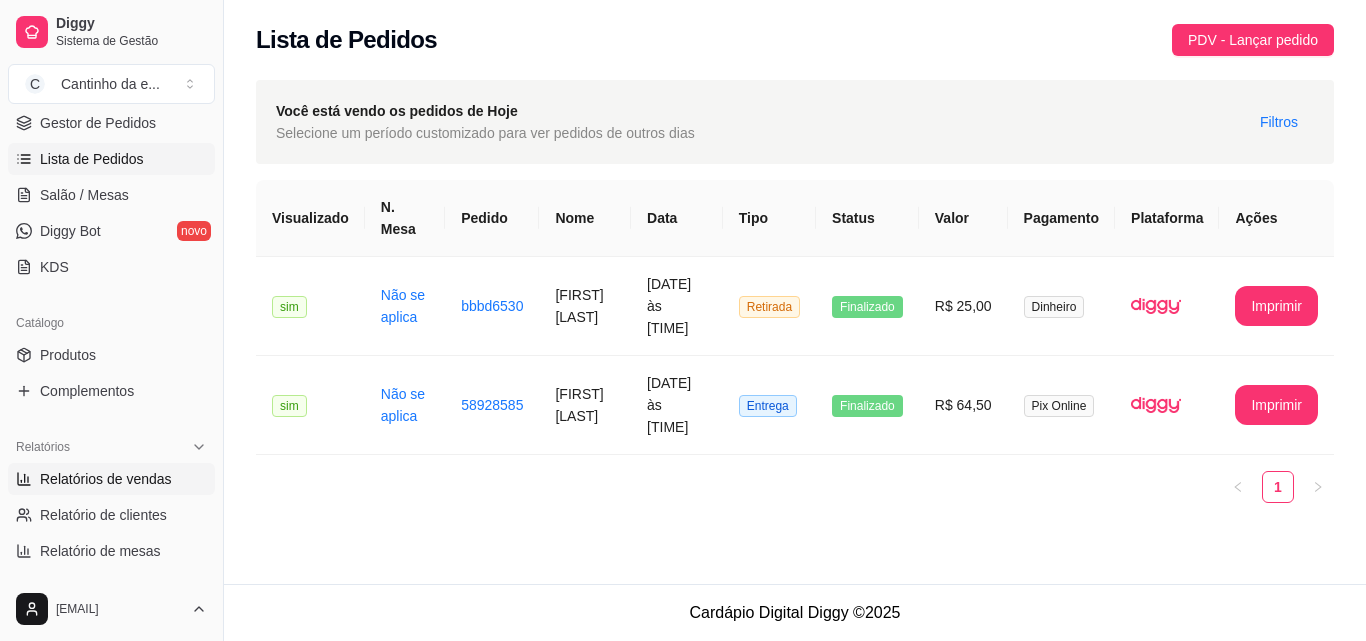 click on "Relatórios de vendas" at bounding box center [106, 479] 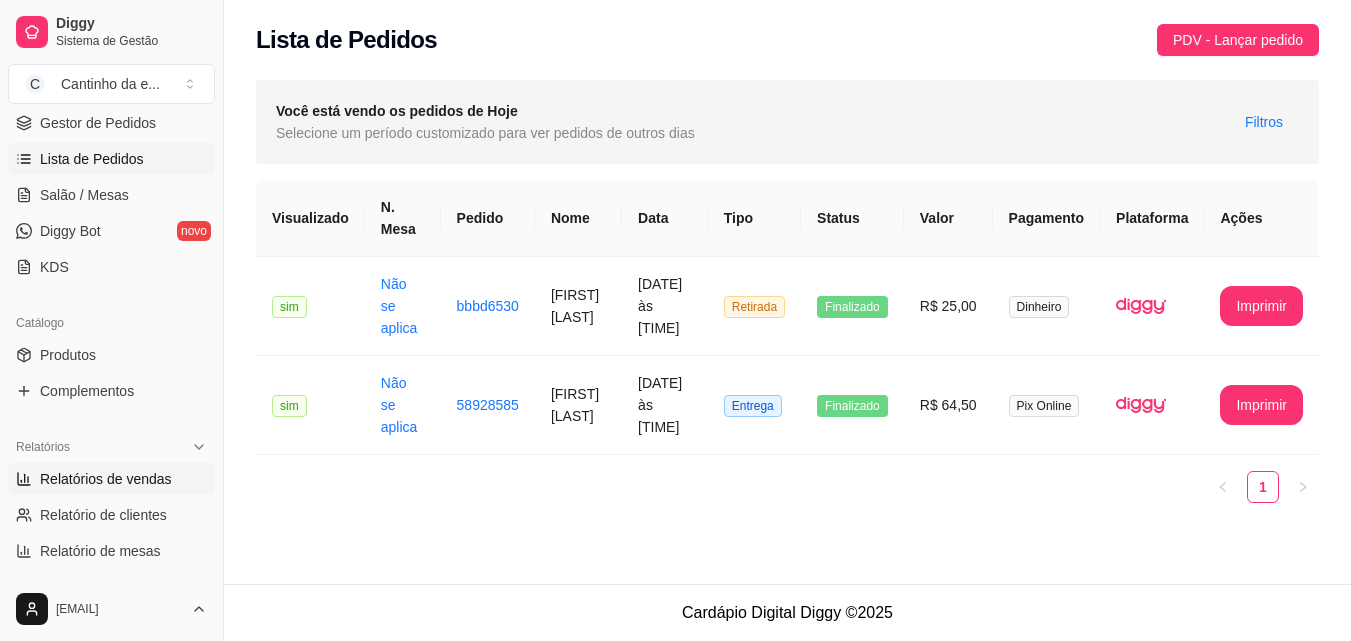 select on "ALL" 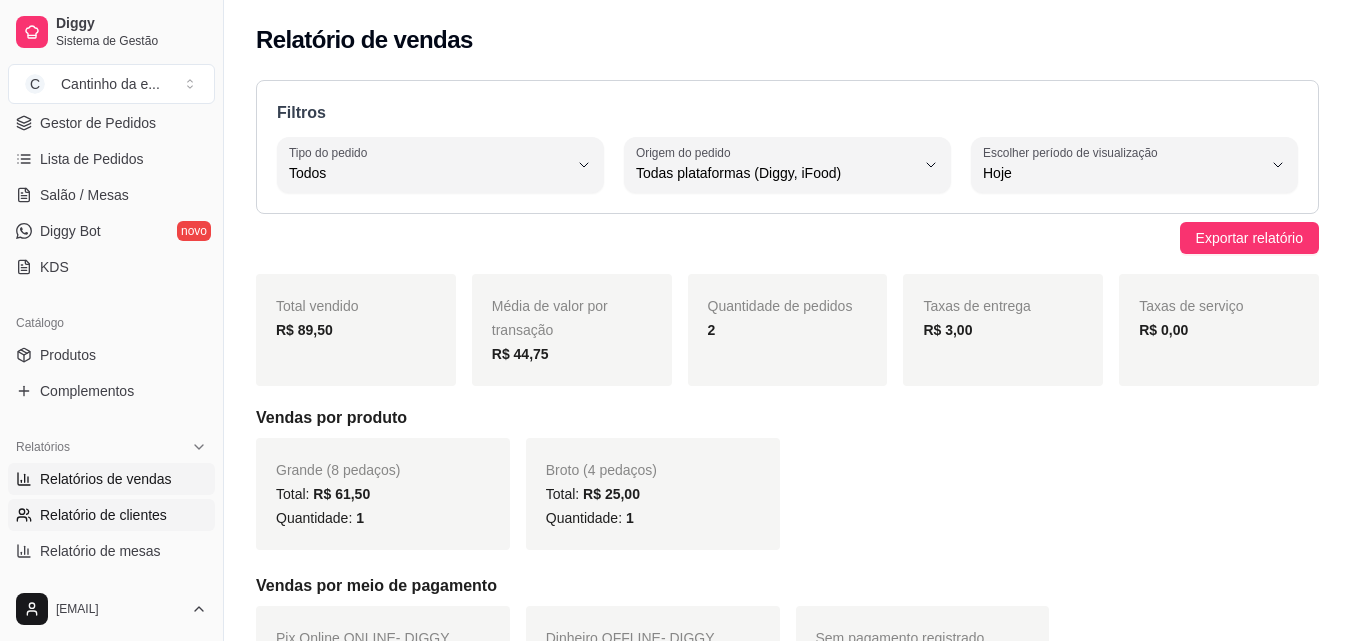 click on "Relatório de clientes" at bounding box center [103, 515] 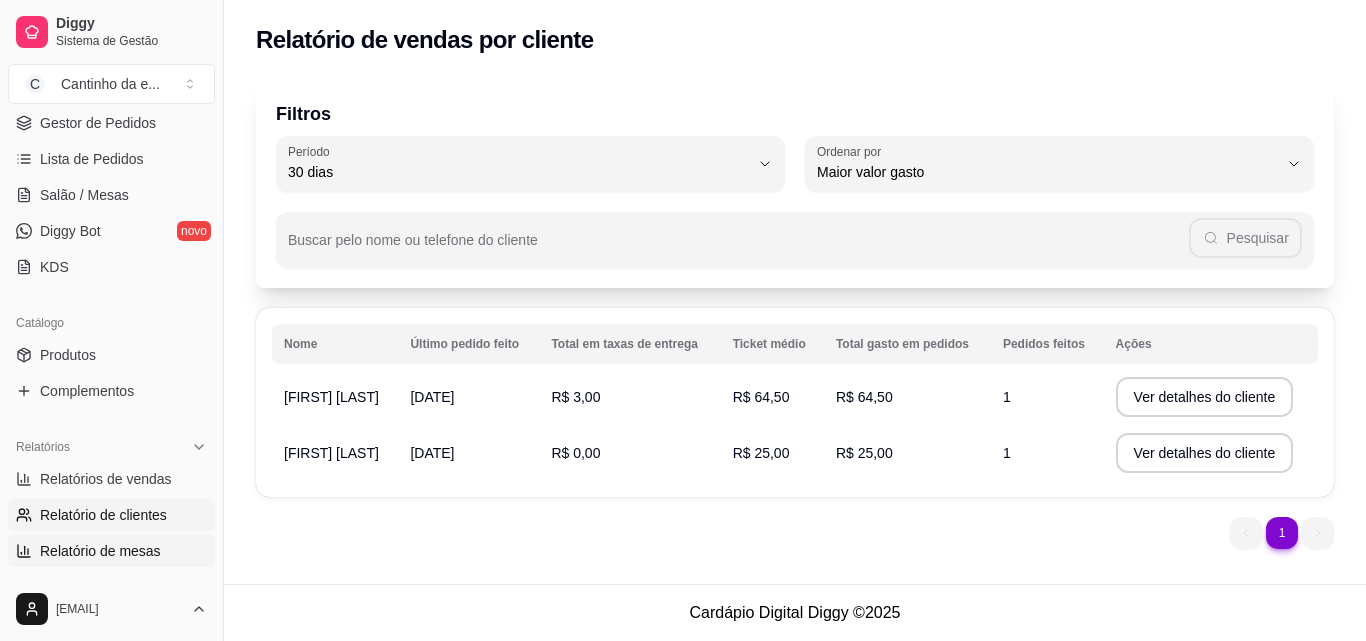click on "Relatório de mesas" at bounding box center [111, 551] 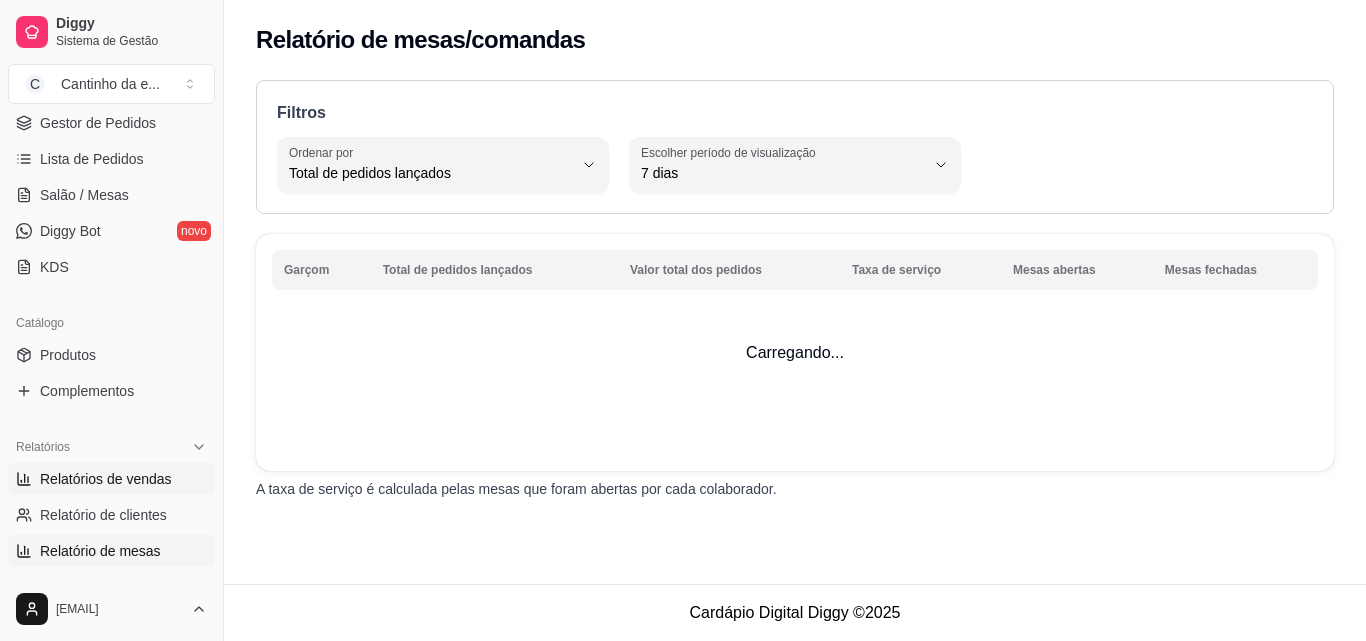 click on "Relatórios de vendas" at bounding box center (106, 479) 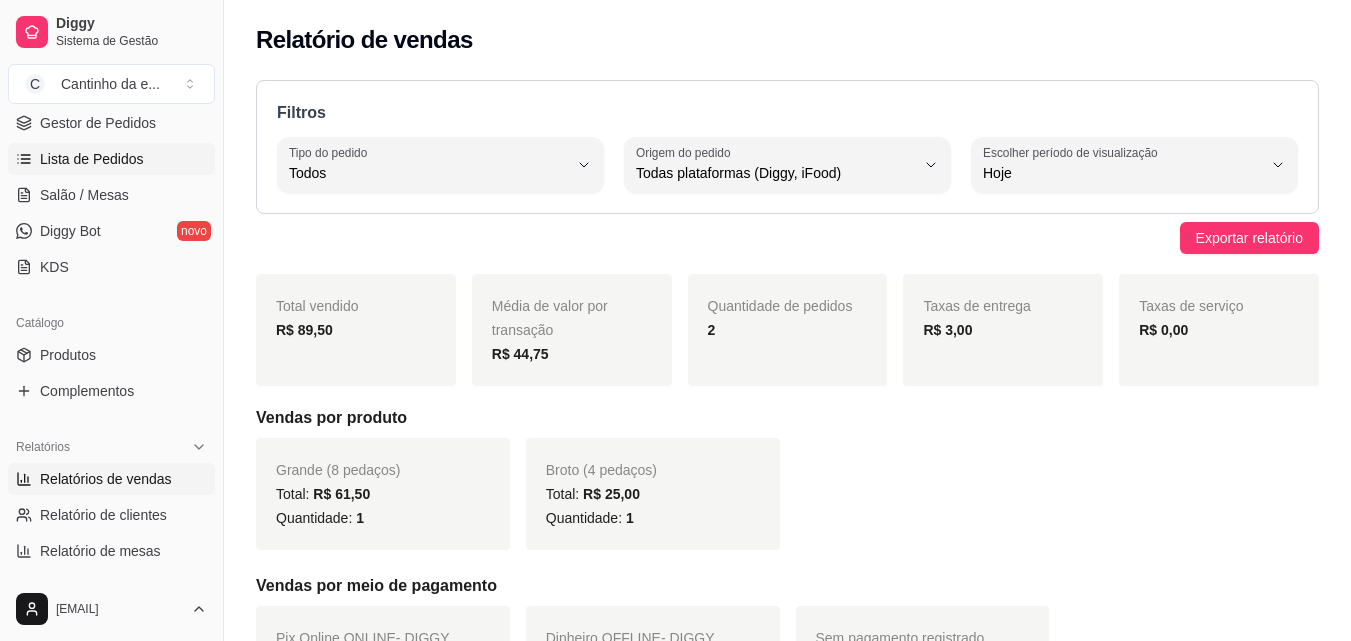 click on "Lista de Pedidos" at bounding box center (111, 159) 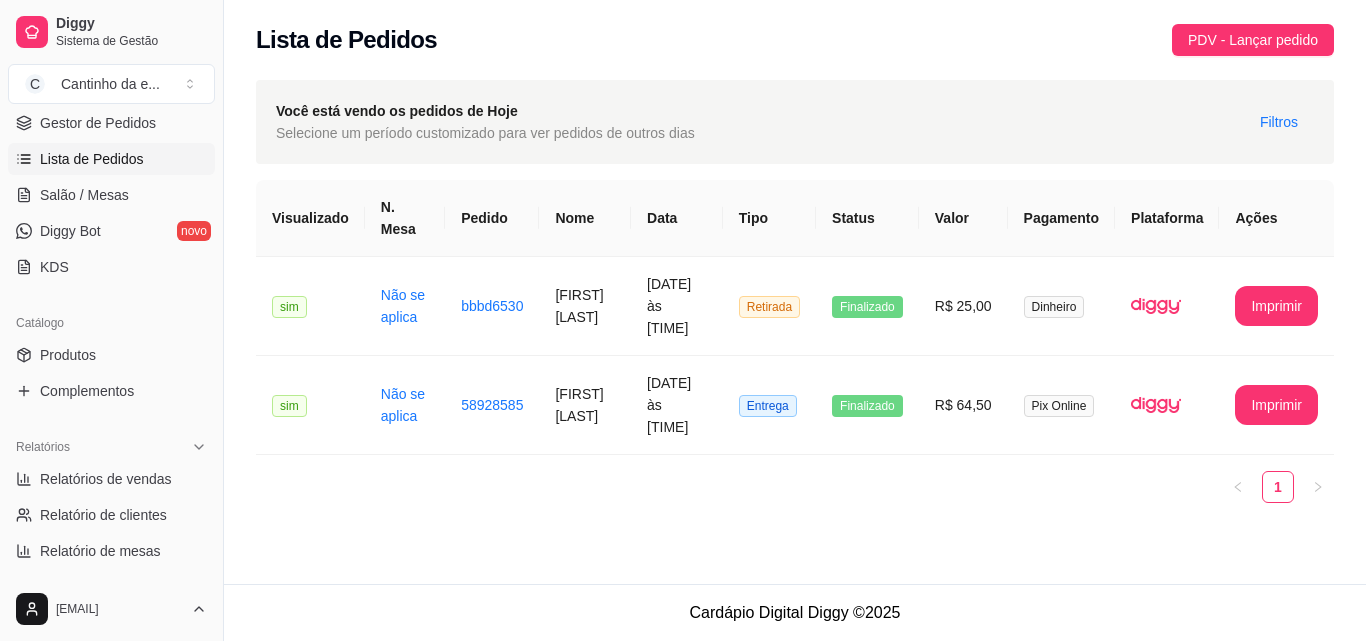 click on "Lista de Pedidos" at bounding box center (111, 159) 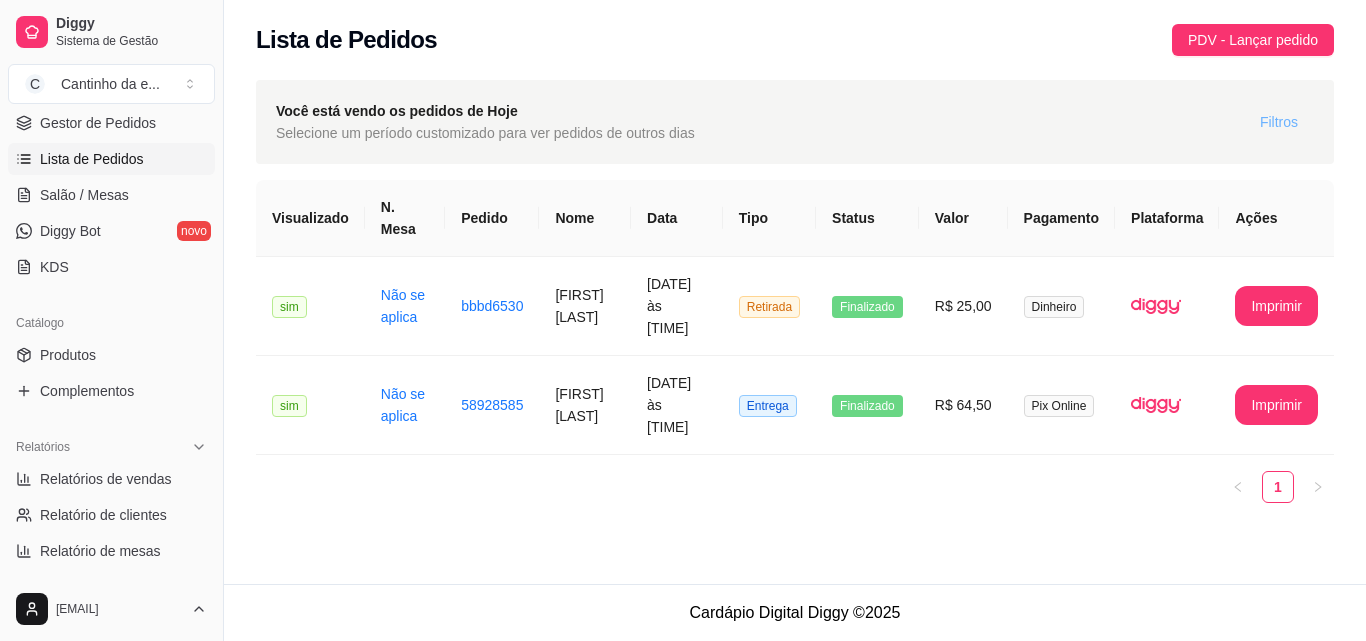 click on "Filtros" at bounding box center [1279, 122] 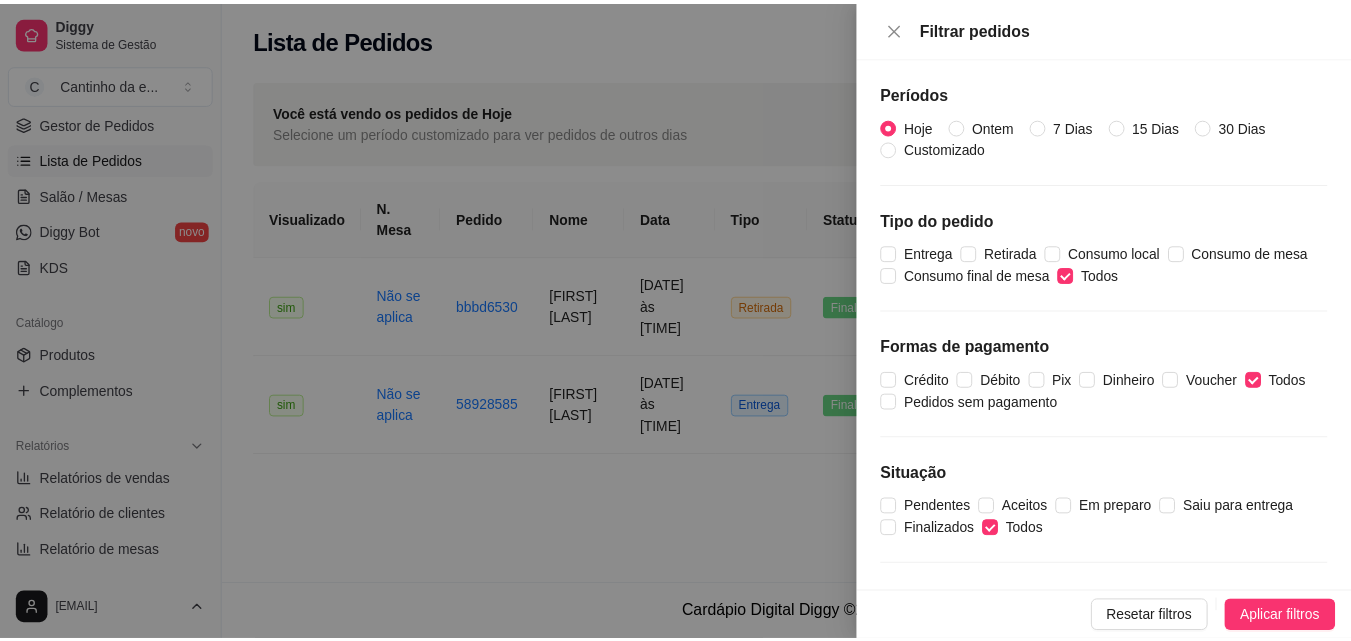 scroll, scrollTop: 77, scrollLeft: 0, axis: vertical 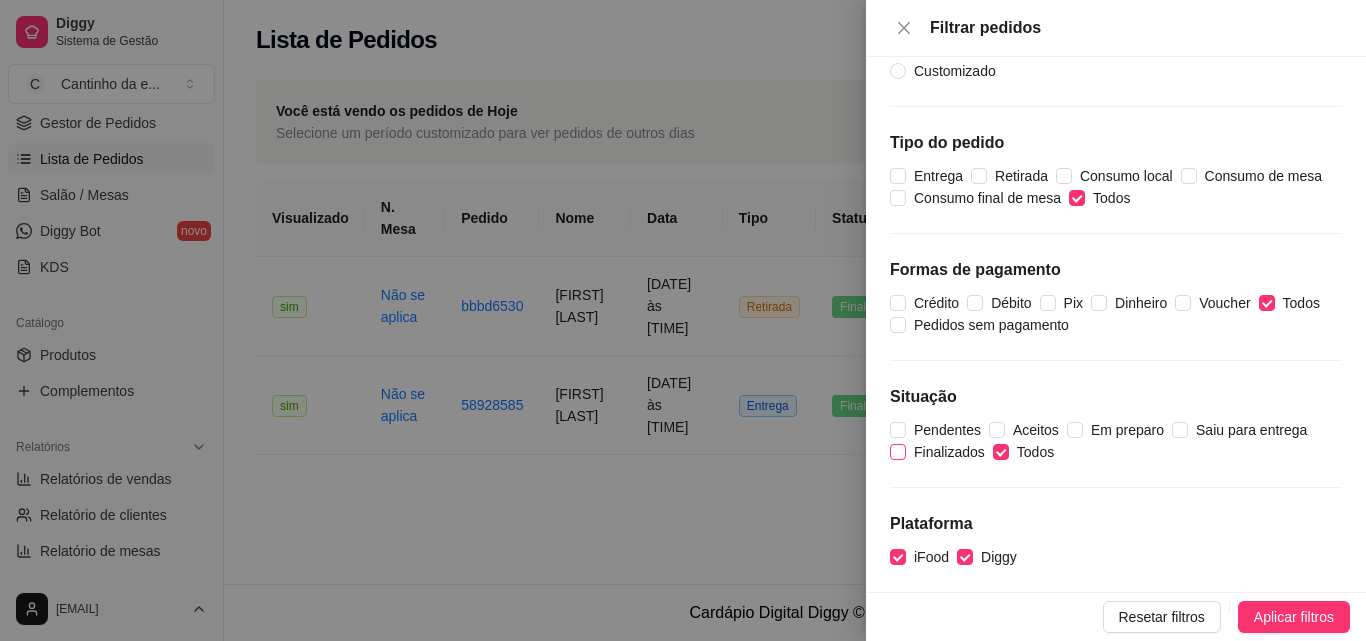 click on "Finalizados" at bounding box center (898, 452) 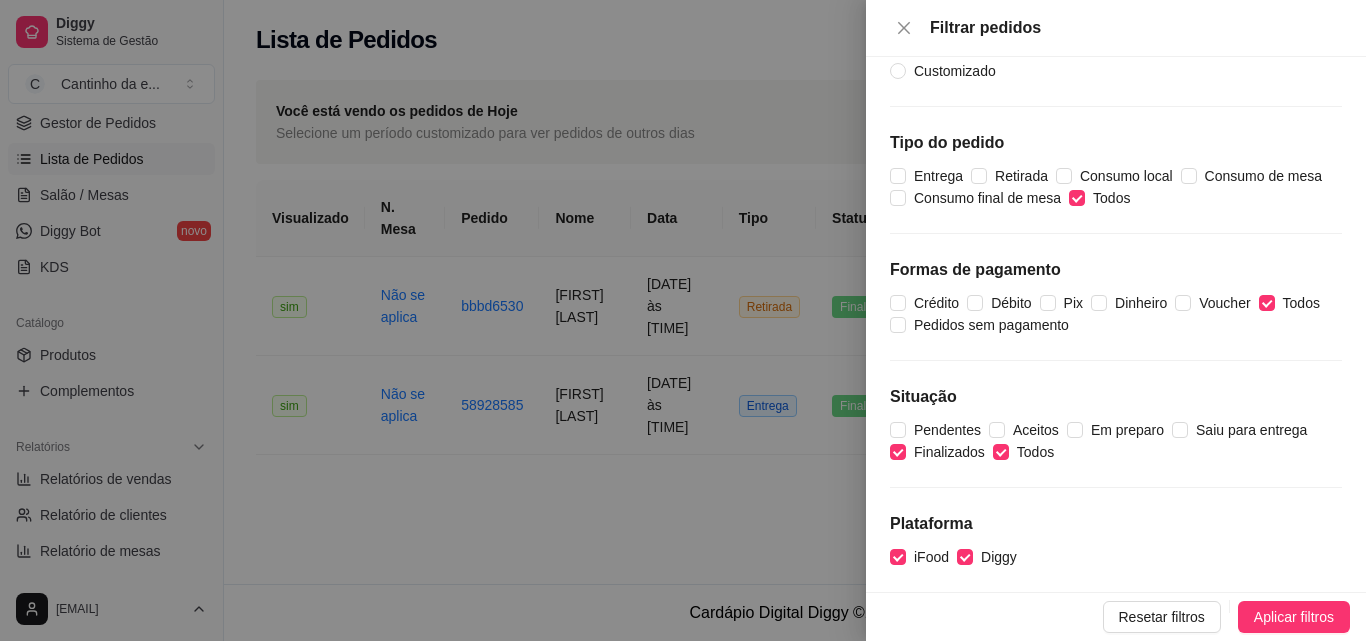 click on "Aplicar filtros" at bounding box center [1294, 617] 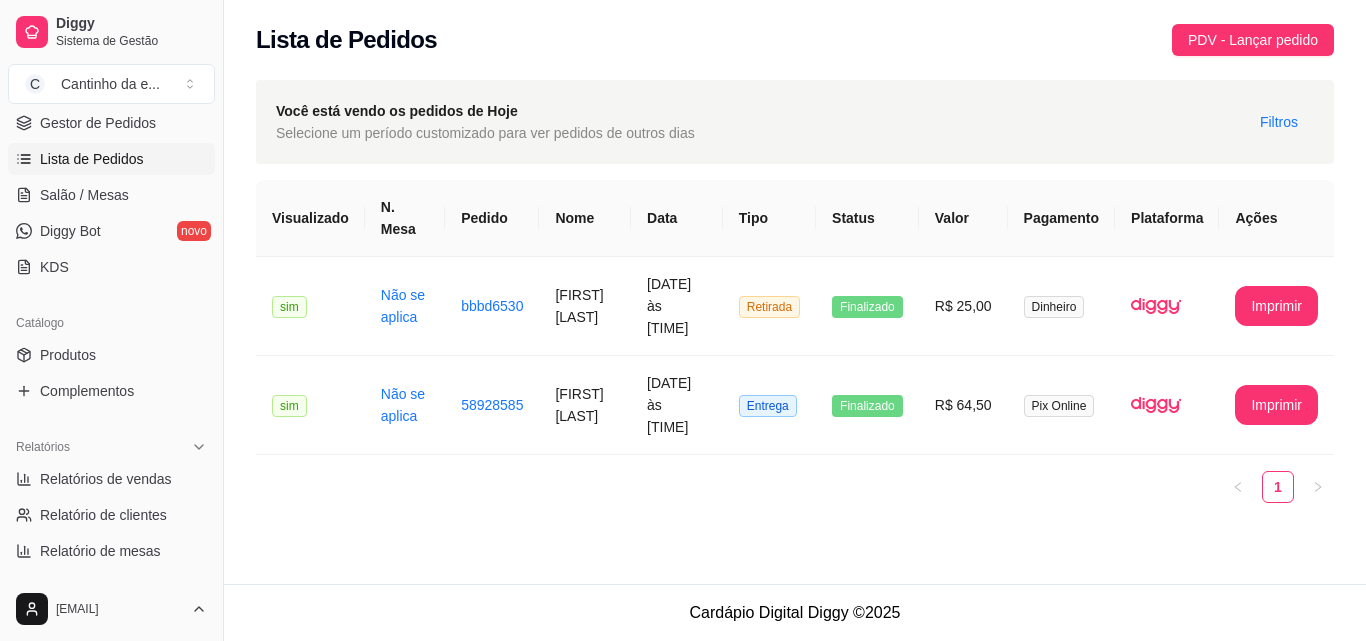 click on "1" at bounding box center (795, 487) 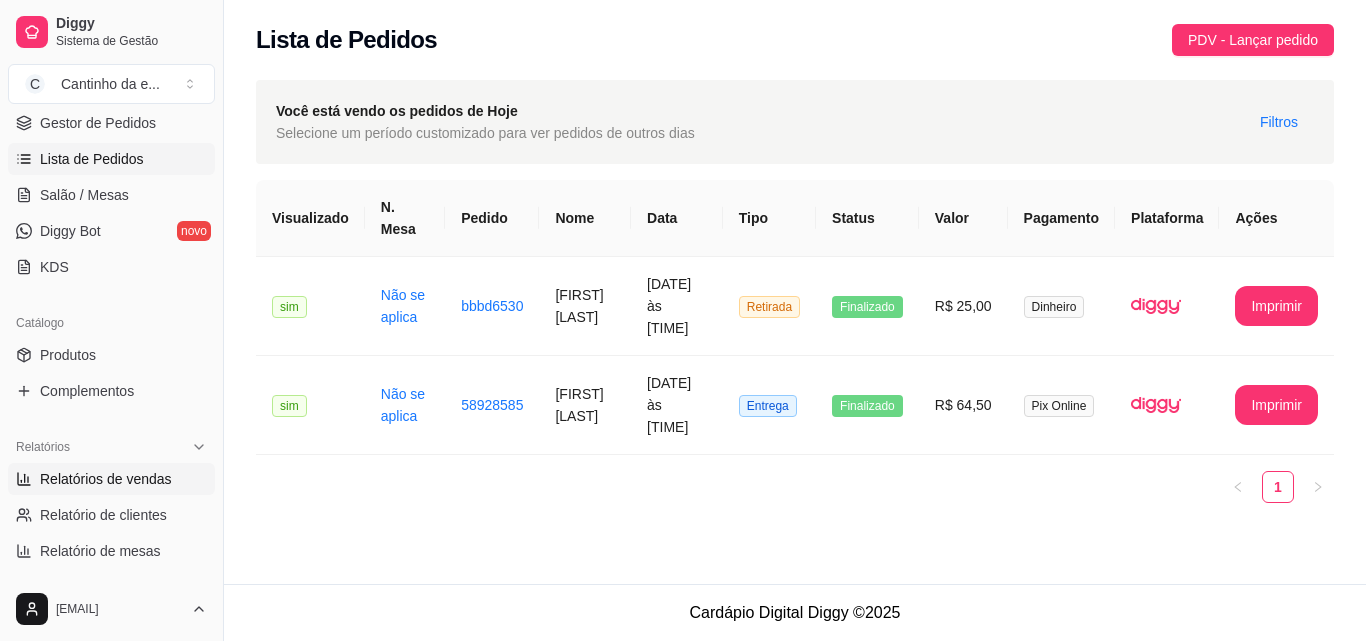 click on "Relatórios de vendas" at bounding box center [106, 479] 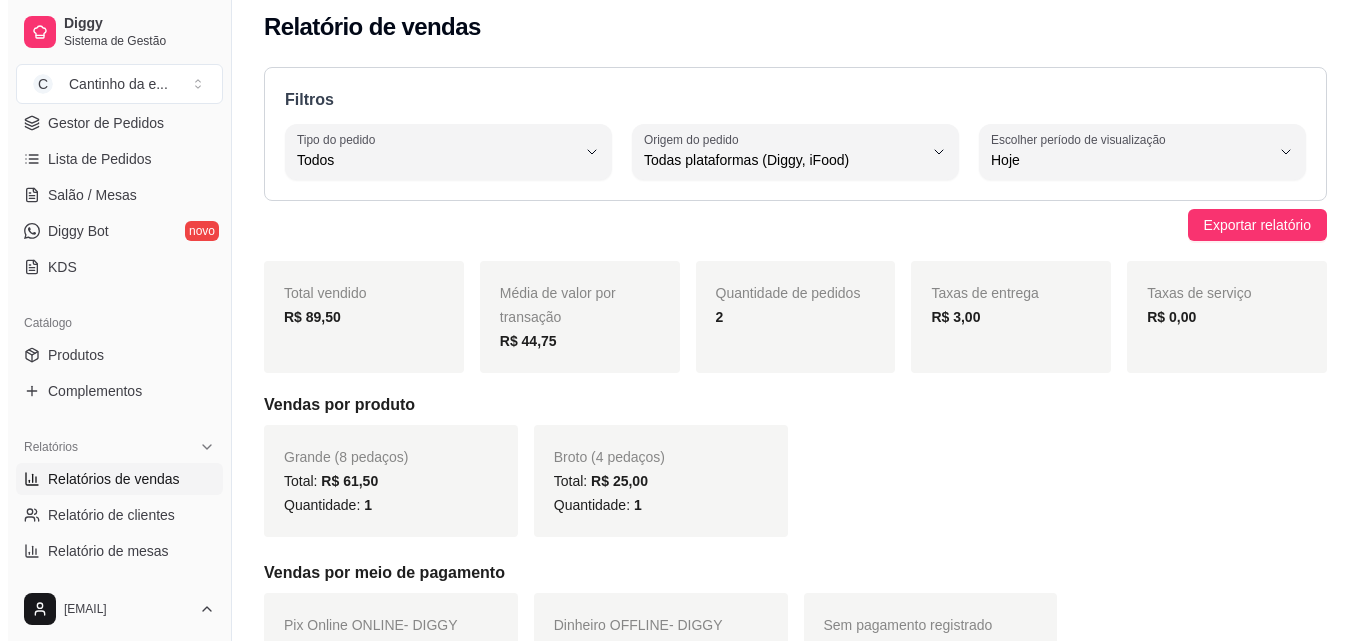 scroll, scrollTop: 0, scrollLeft: 0, axis: both 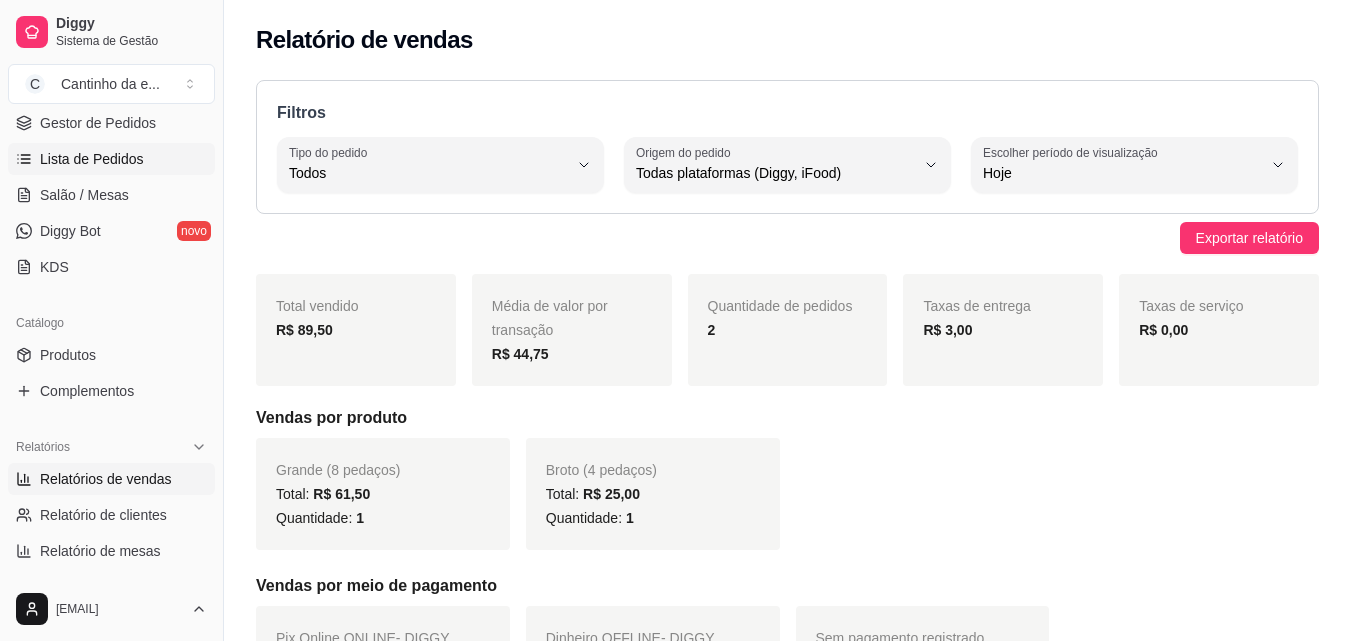 click on "Lista de Pedidos" at bounding box center [92, 159] 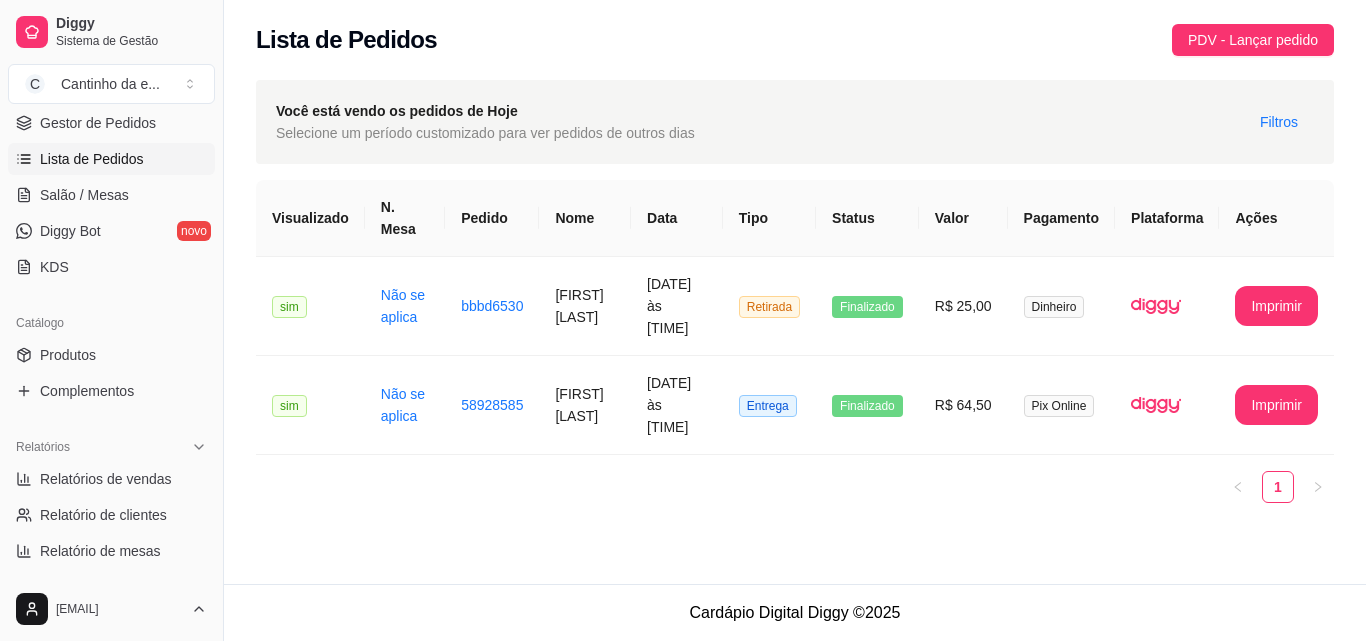 drag, startPoint x: 799, startPoint y: 486, endPoint x: 766, endPoint y: 500, distance: 35.846897 